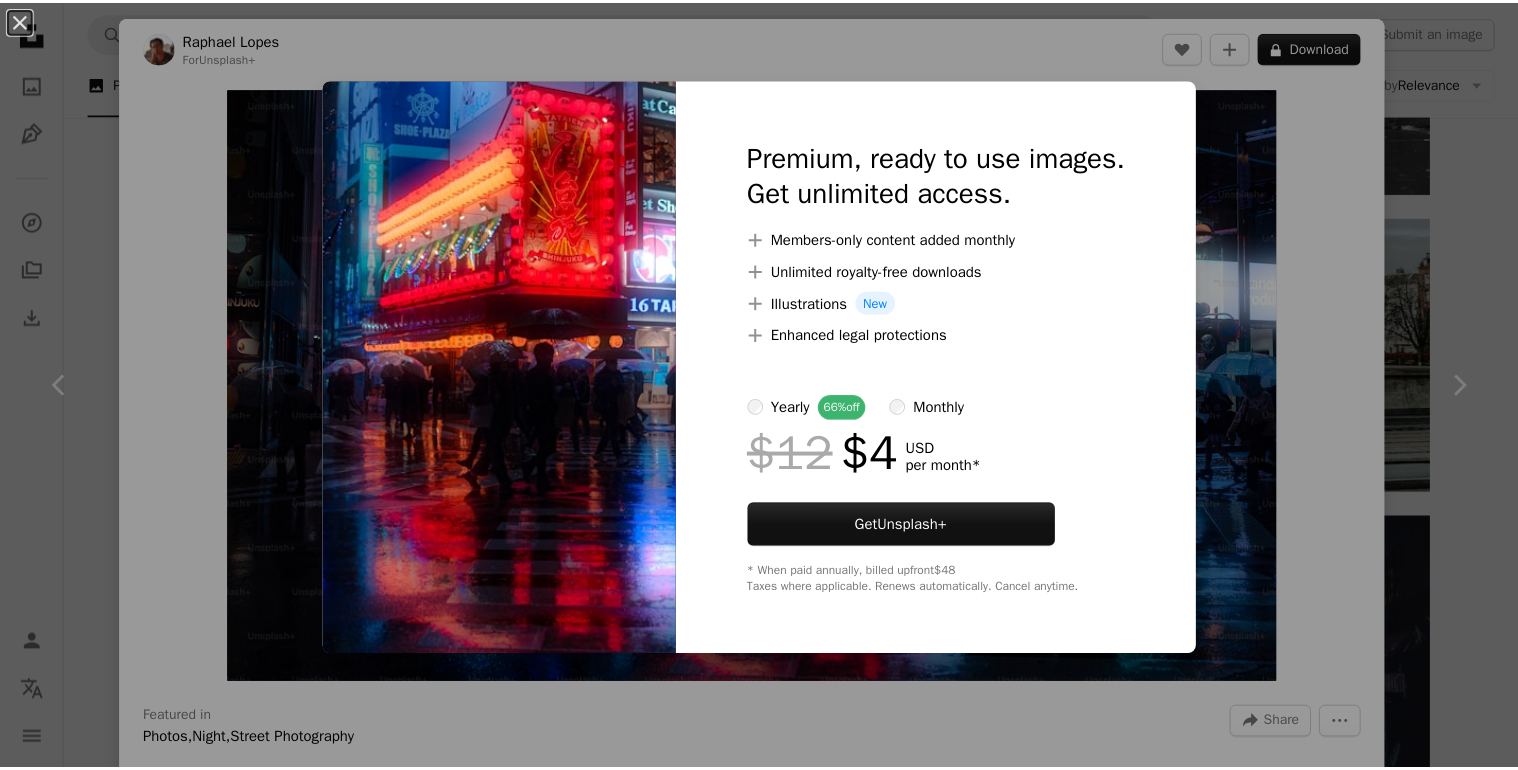 scroll, scrollTop: 0, scrollLeft: 0, axis: both 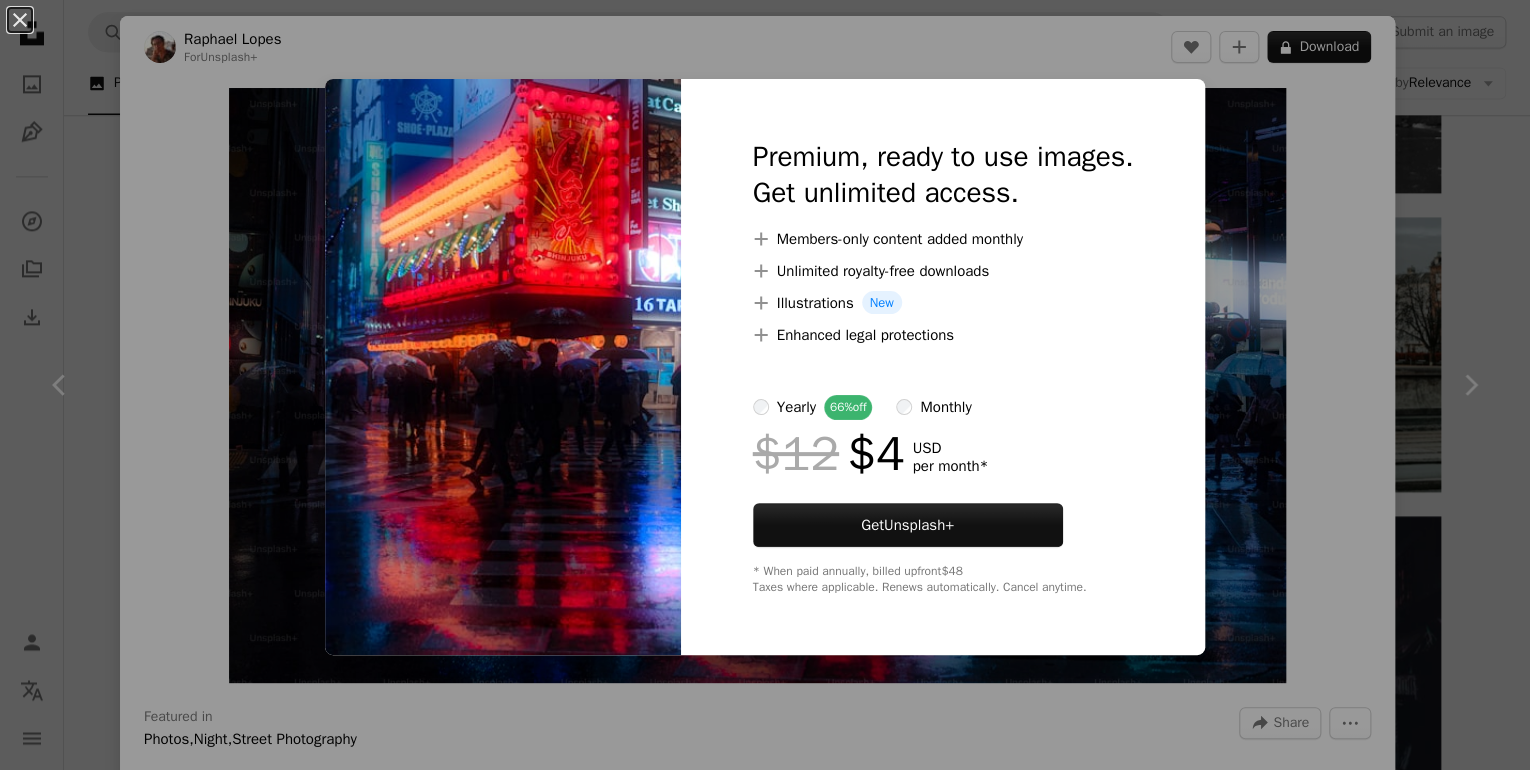 click on "An X shape Premium, ready to use images. Get unlimited access. A plus sign Members-only content added monthly A plus sign Unlimited royalty-free downloads A plus sign Illustrations  New A plus sign Enhanced legal protections yearly 66%  off monthly $12   $4 USD per month * Get  Unsplash+ * When paid annually, billed upfront  $48 Taxes where applicable. Renews automatically. Cancel anytime." at bounding box center [765, 385] 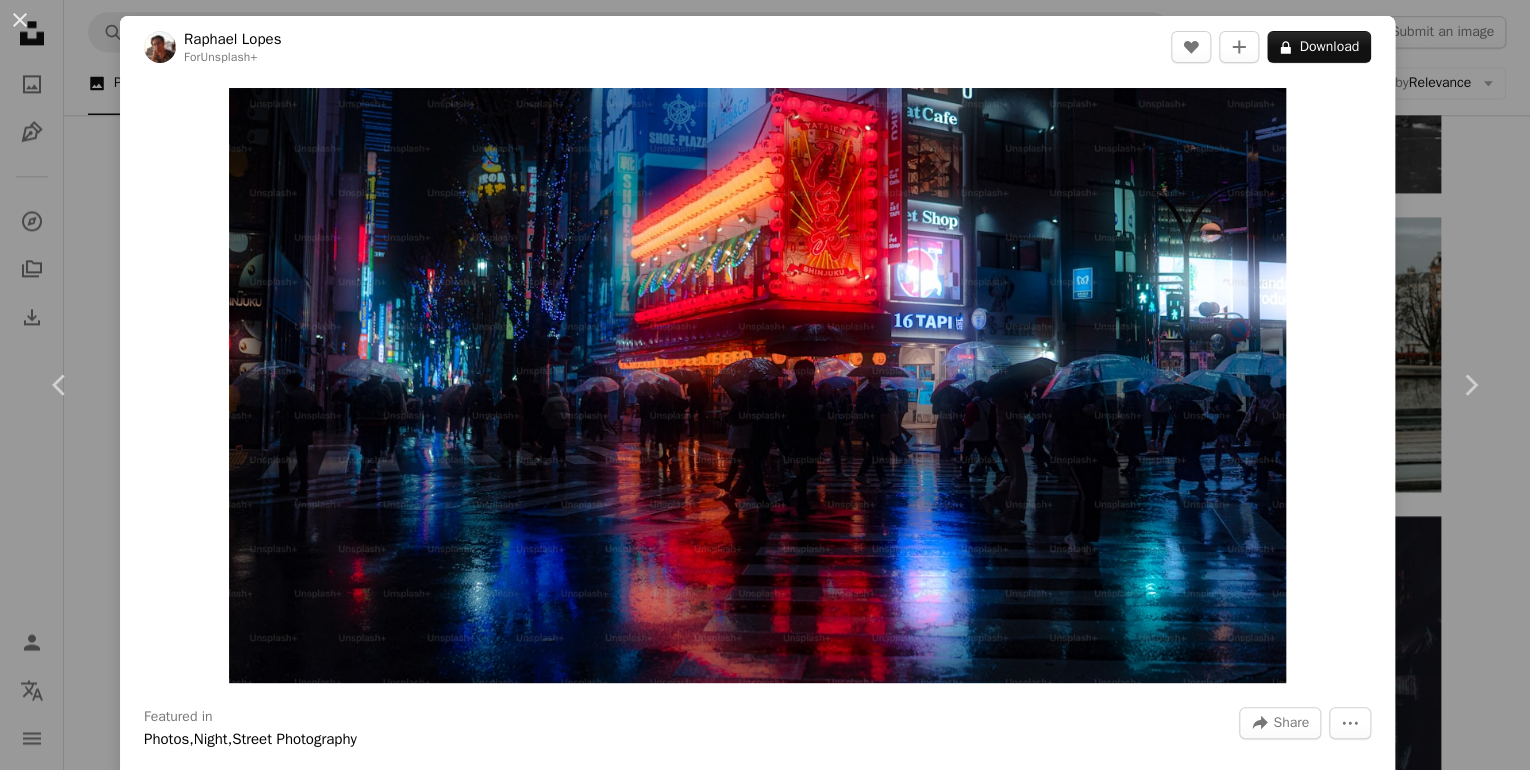 click on "An X shape Chevron left Chevron right [FIRST] [LAST] For Unsplash+ A heart A plus sign A lock Download Zoom in Featured in Photos , Night , Street Photography A forward-right arrow Share More Actions A map marker [CITY], [COUNTRY] Calendar outlined Published on January 26, 2023 Safety Licensed under the Unsplash+ License wallpaper 4K Images japan tokyo street neon screensaver wallpaper desktop wallpapers backgrounds street photography tokyo night advertising japan street japan city japan night night life screen saver Free images From this series Plus sign for Unsplash+ Plus sign for Unsplash+ Plus sign for Unsplash+ Plus sign for Unsplash+ Plus sign for Unsplash+ Related images Plus sign for Unsplash+ A heart A plus sign [FIRST] [LAST] For Unsplash+ A lock Download Plus sign for Unsplash+ A heart A plus sign [FIRST] [LAST] For Unsplash+ A lock Download Plus sign for Unsplash+ A heart A plus sign Getty Images For Unsplash+ A lock Download Plus sign for Unsplash+ A heart A plus sign [FIRST] [LAST] For Unsplash+ A lock Download Plus sign for Unsplash+ A heart A plus sign" at bounding box center [765, 385] 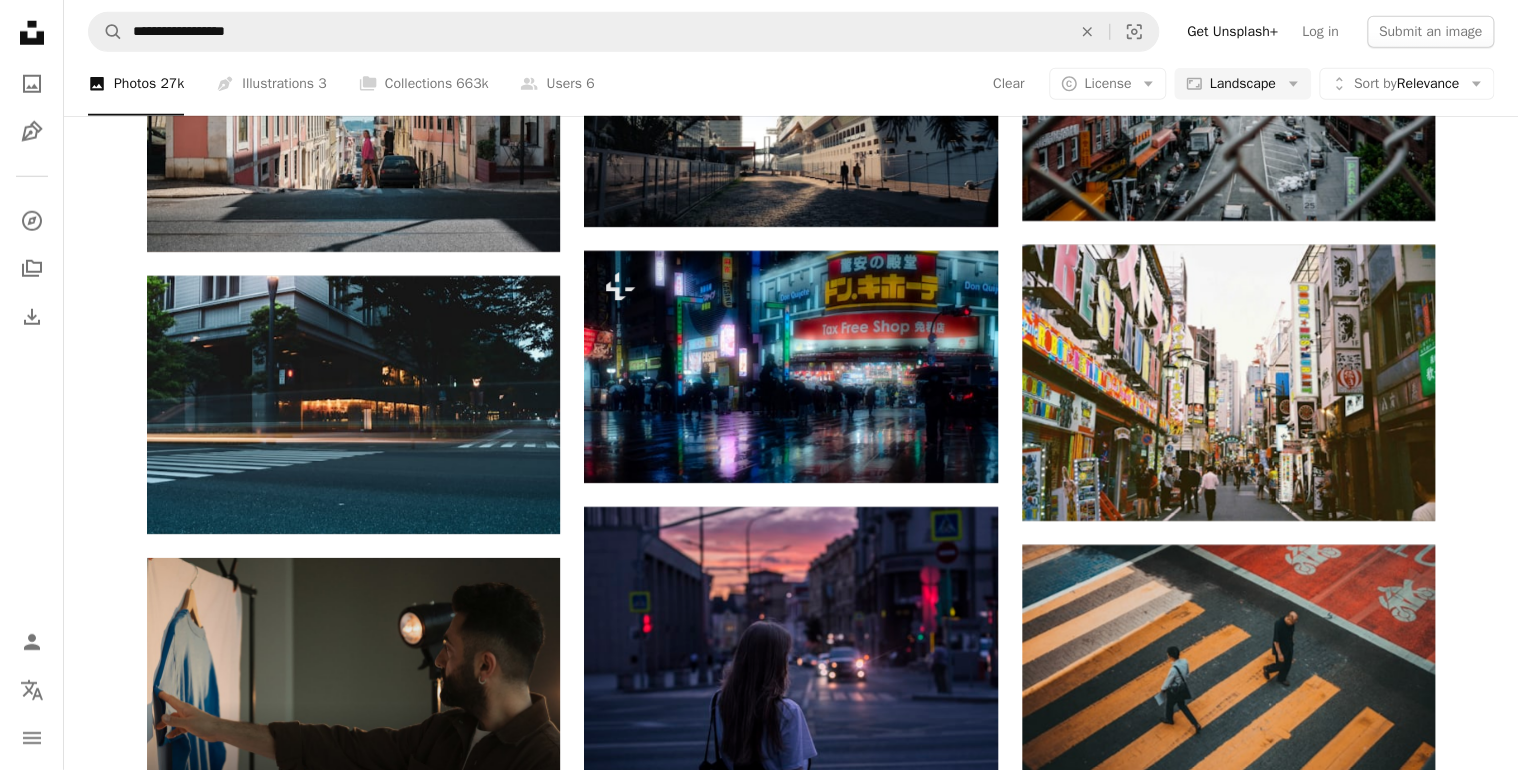 scroll, scrollTop: 2838, scrollLeft: 0, axis: vertical 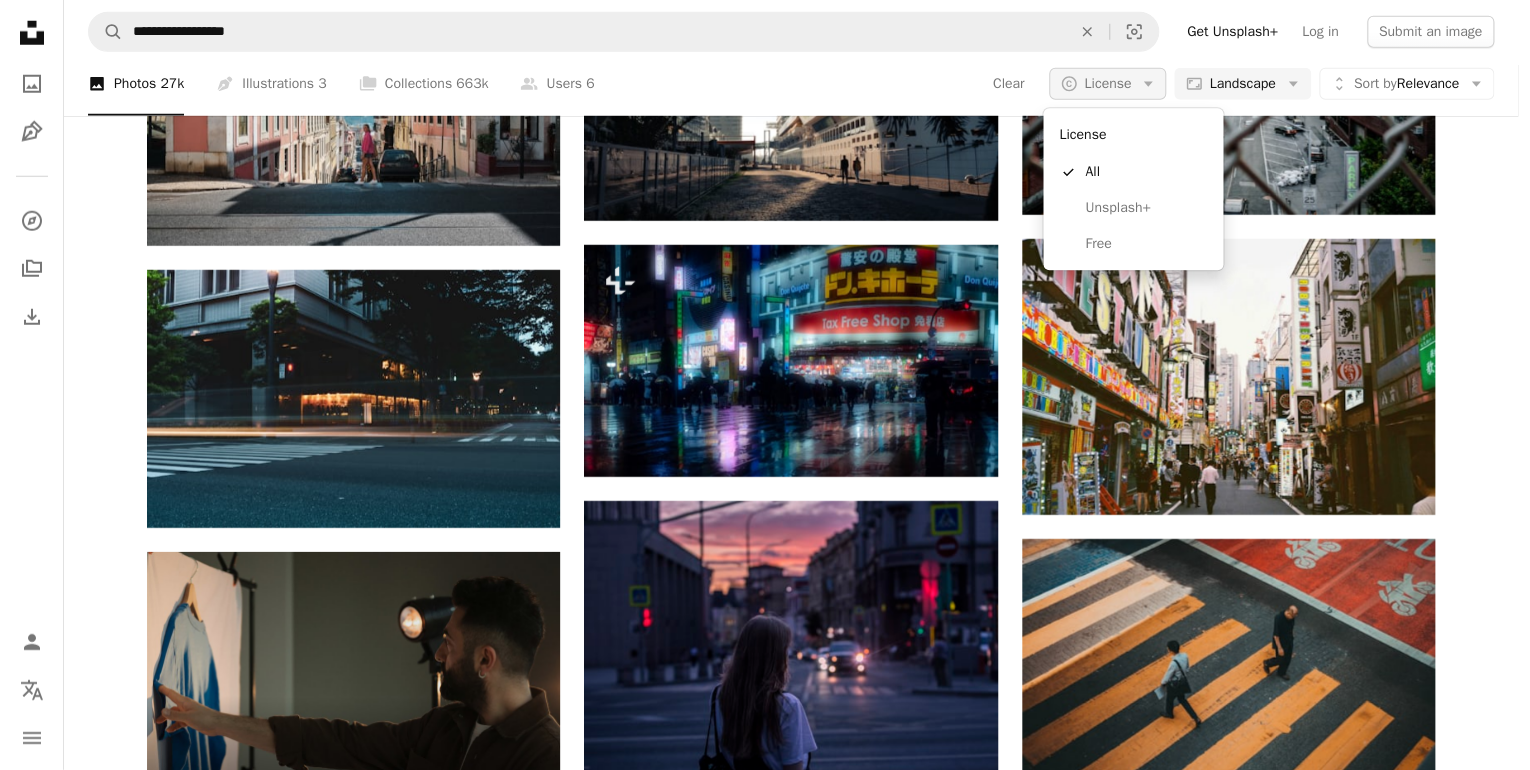 click on "License" at bounding box center [1107, 83] 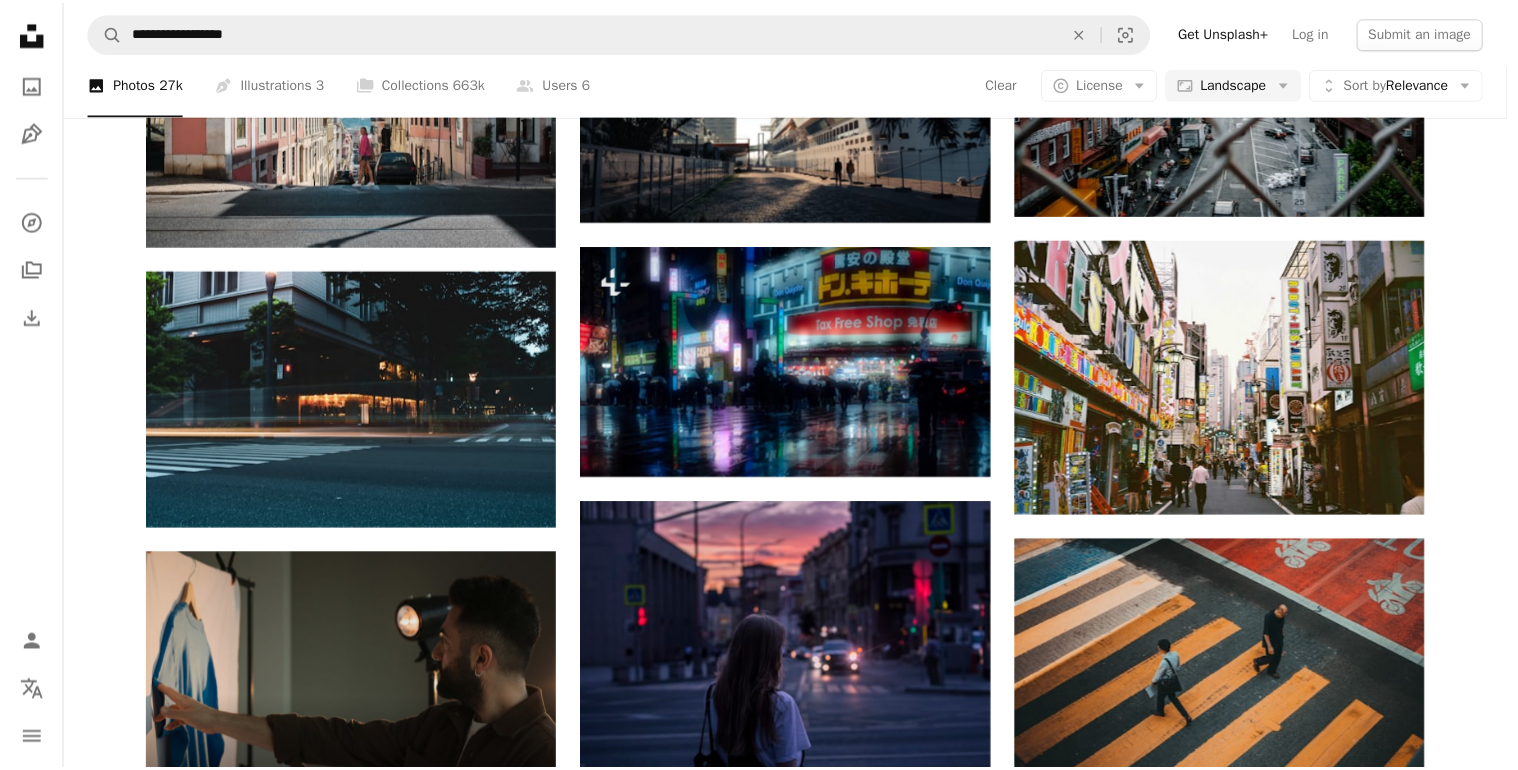 scroll, scrollTop: 2838, scrollLeft: 0, axis: vertical 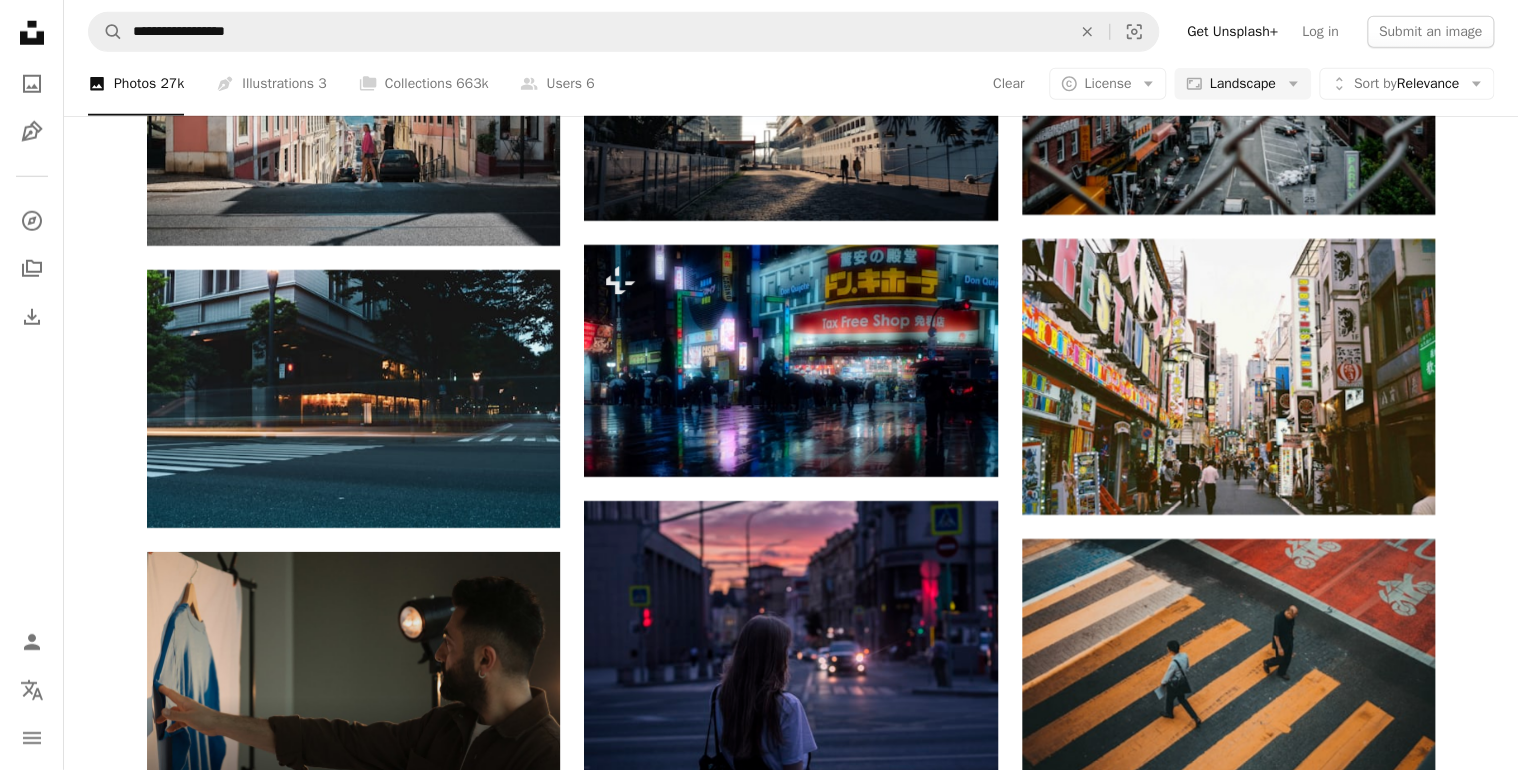 click on "Load more" at bounding box center (791, 2110) 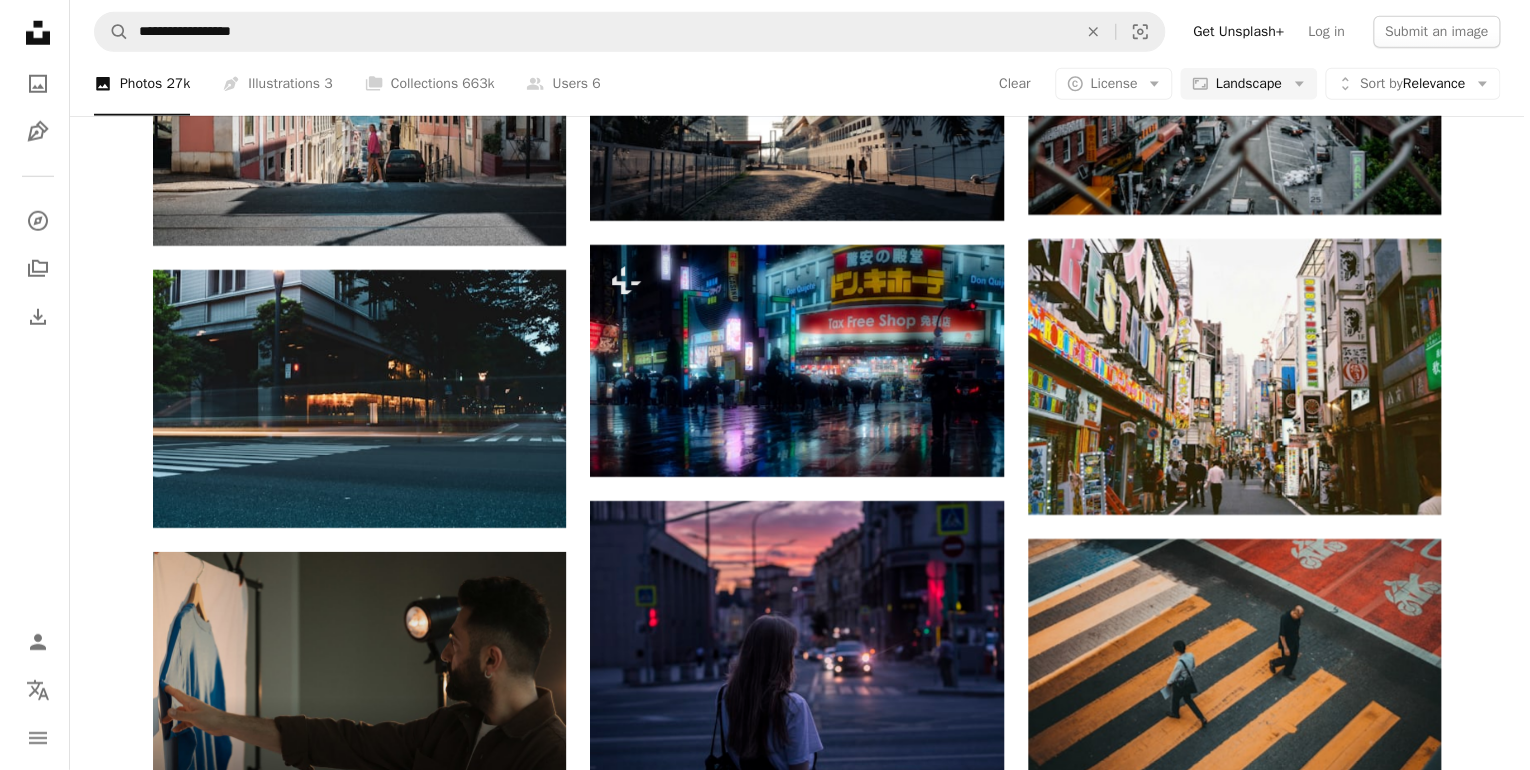 scroll, scrollTop: 8918, scrollLeft: 0, axis: vertical 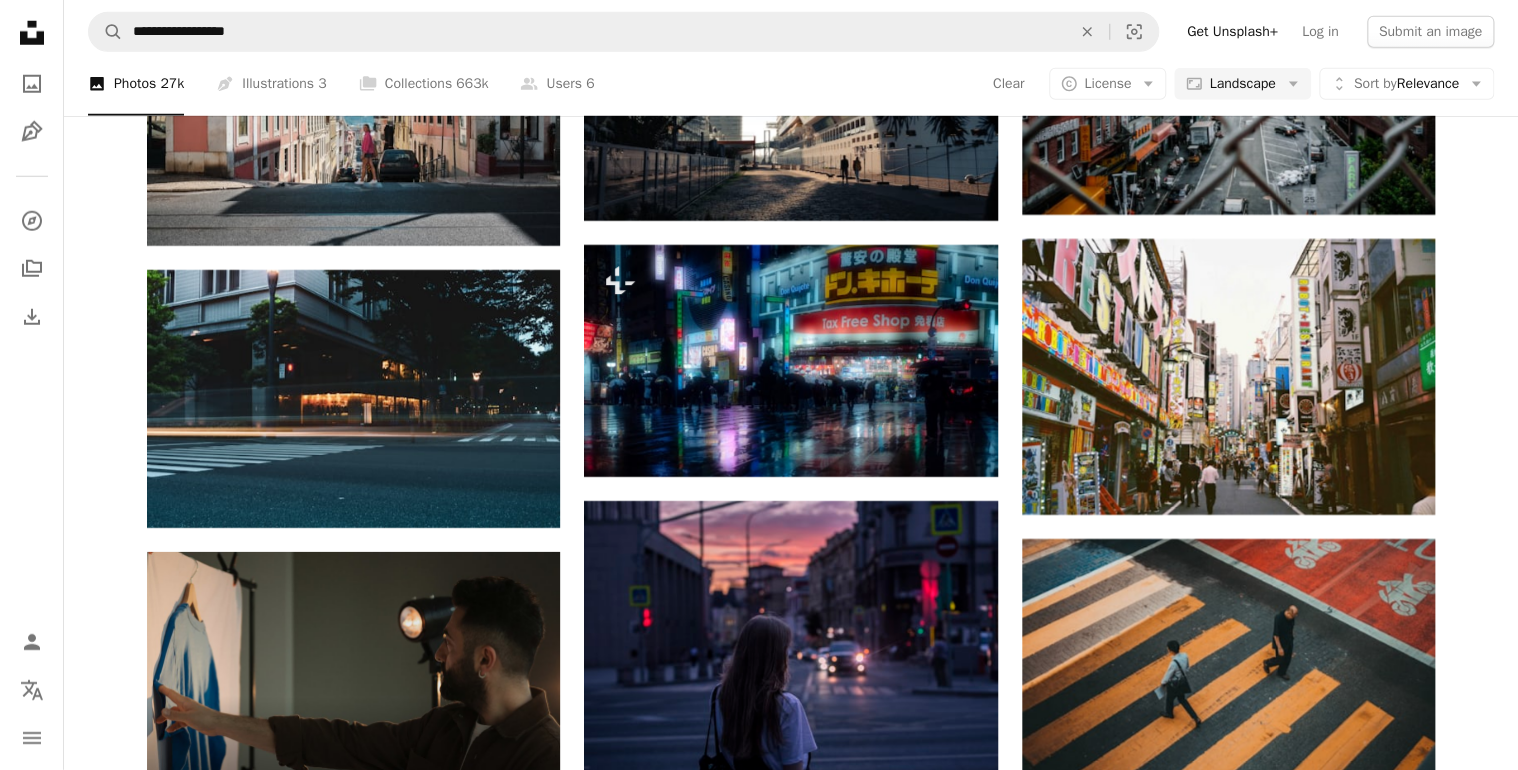 click at bounding box center (790, 6677) 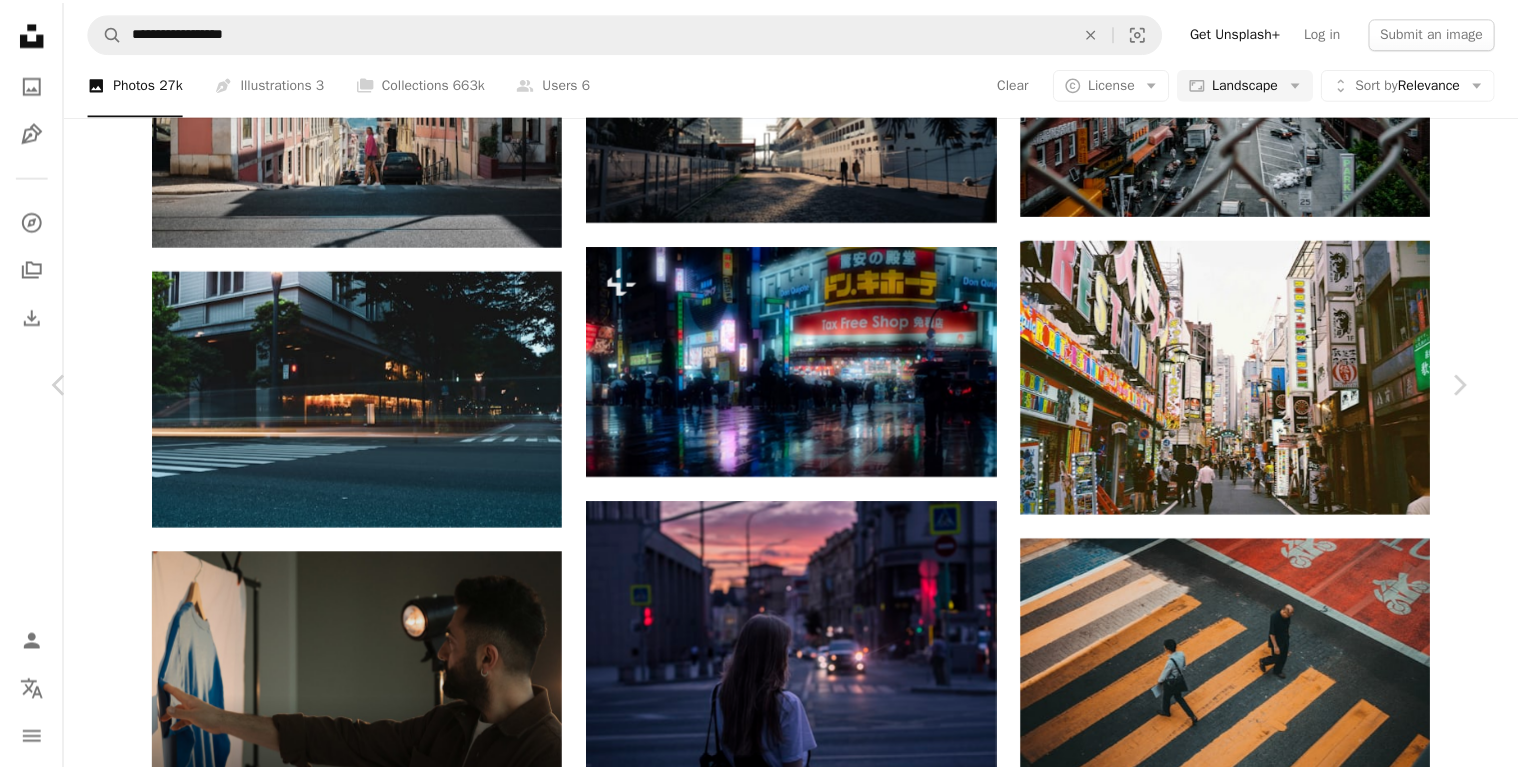scroll, scrollTop: 0, scrollLeft: 0, axis: both 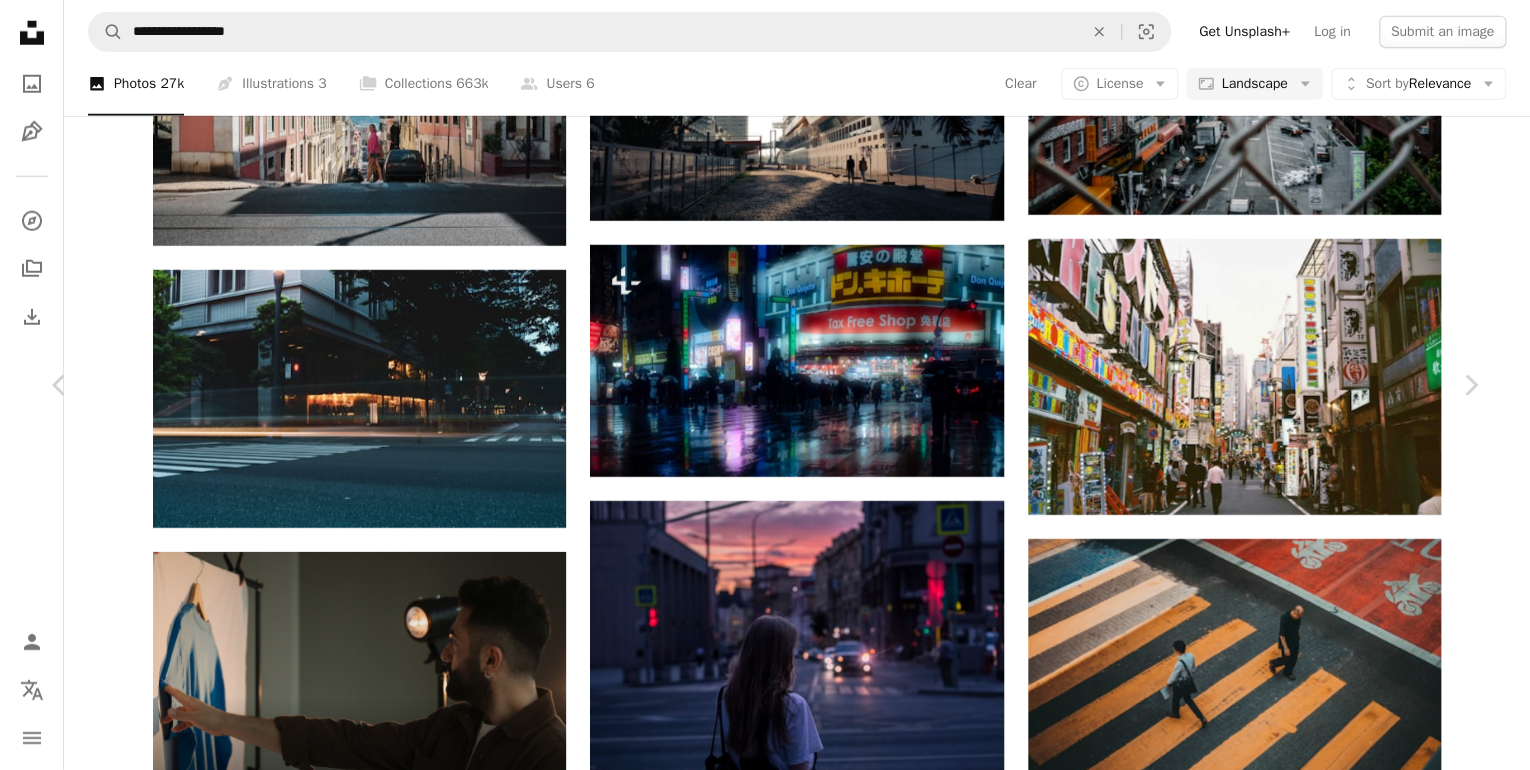 click on "An X shape Chevron left Chevron right [FIRST] [LAST] Available for hire A checkmark inside of a circle A heart A plus sign Download free Chevron down Zoom in Views 679,540 Downloads 2,422 Featured in Photos , Street Photography A forward-right arrow Share Info icon Info More Actions Calendar outlined Published on March 6, 2020 Camera Leica Camera AG, LEICA M10 Safety Free to use under the Unsplash License street photography car building city human architecture road urban lighting vehicle transportation brown town automobile asphalt downtown intersection pedestrian zebra crossing tarmac Creative Commons images Browse premium related images on iStock | Save 20% with code UNSPLASH20 View more on iStock ↗ Related images A heart A plus sign [FIRST] [LAST] | @LGNWVR Available for hire A checkmark inside of a circle Arrow pointing down A heart A plus sign [FIRST] [LAST] Arrow pointing down A heart A plus sign [FIRST] [LAST] Available for hire A checkmark inside of a circle Arrow pointing down A heart A plus sign A heart" at bounding box center [765, 11119] 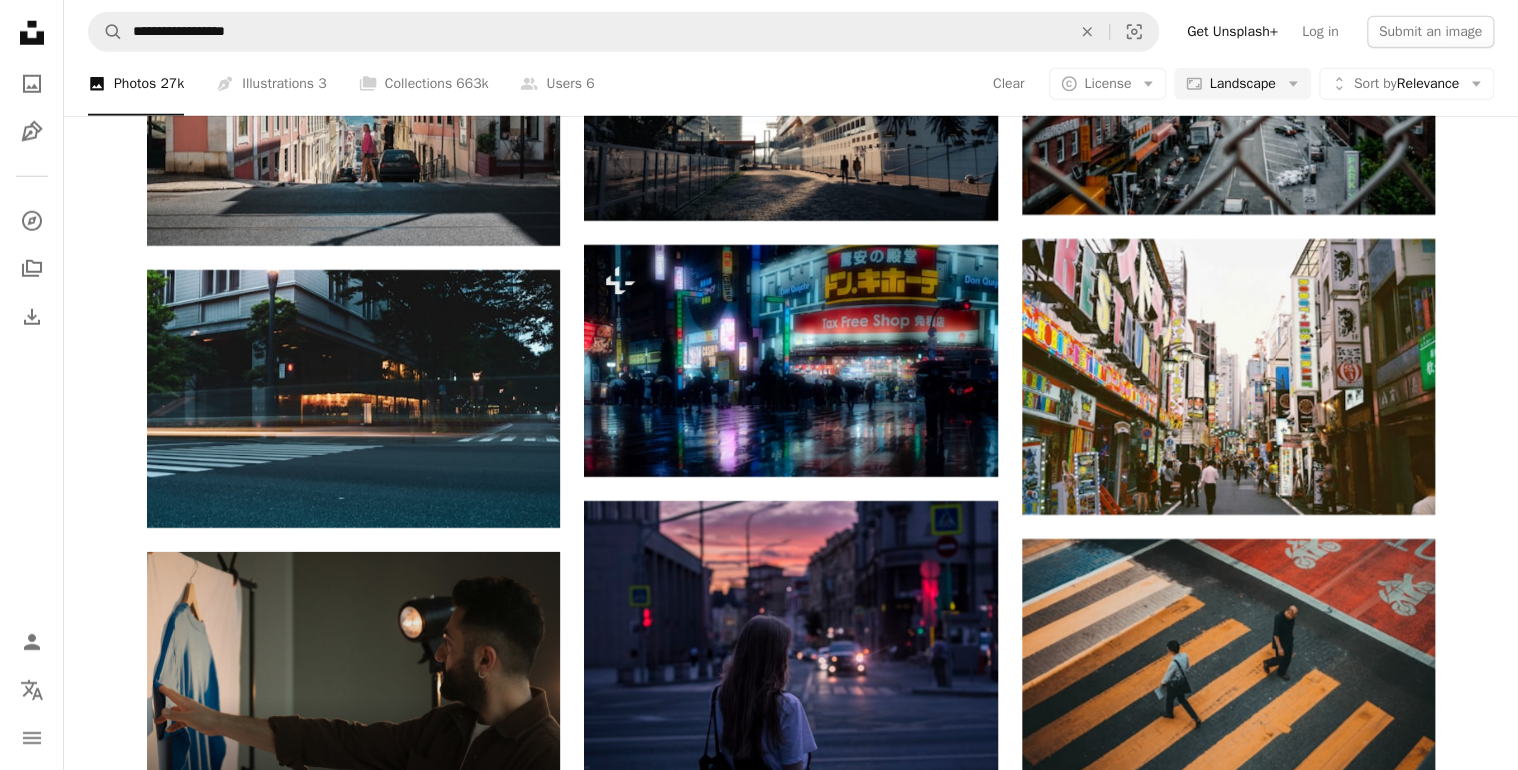 scroll, scrollTop: 12278, scrollLeft: 0, axis: vertical 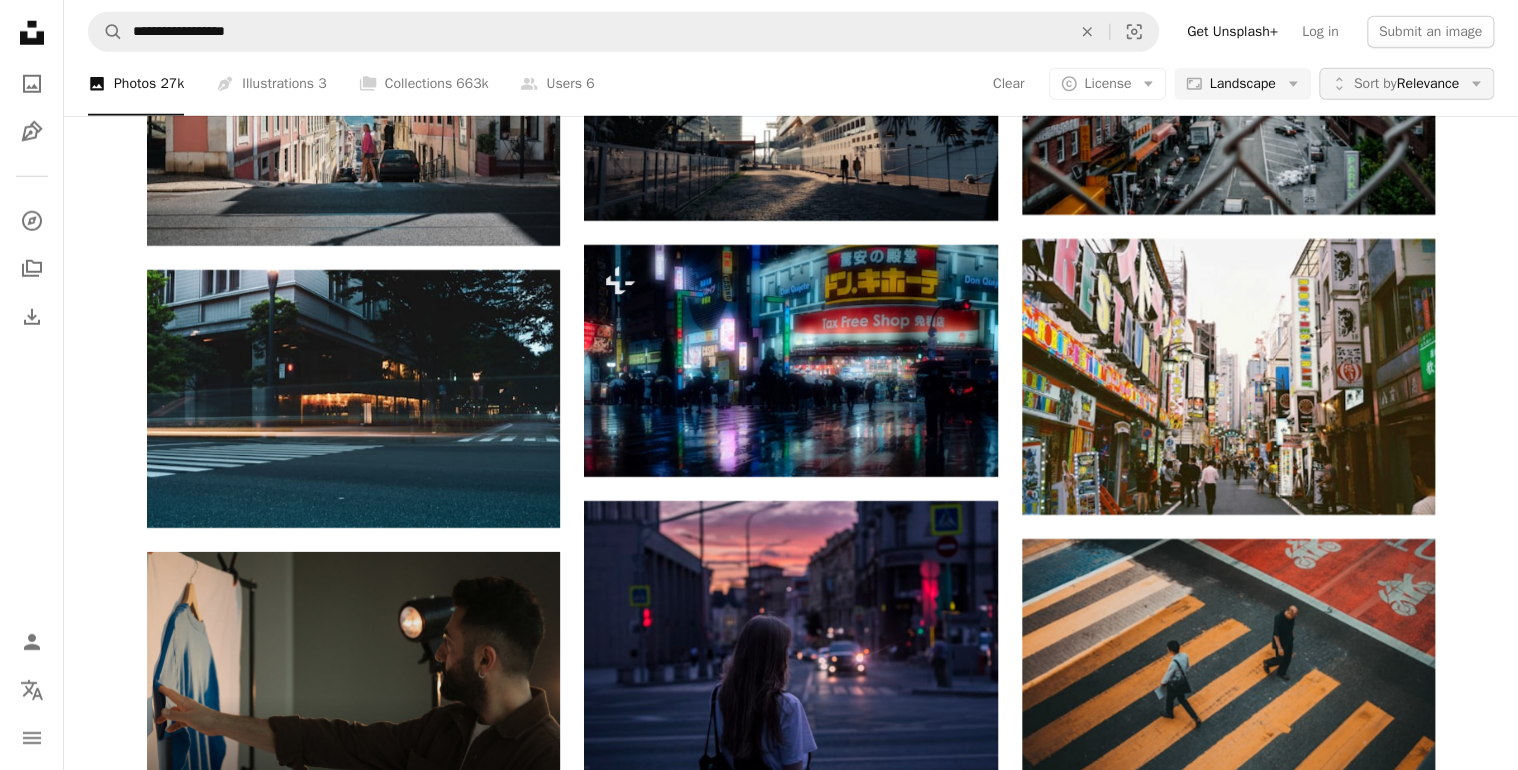 click on "Sort by  Relevance" at bounding box center [1406, 84] 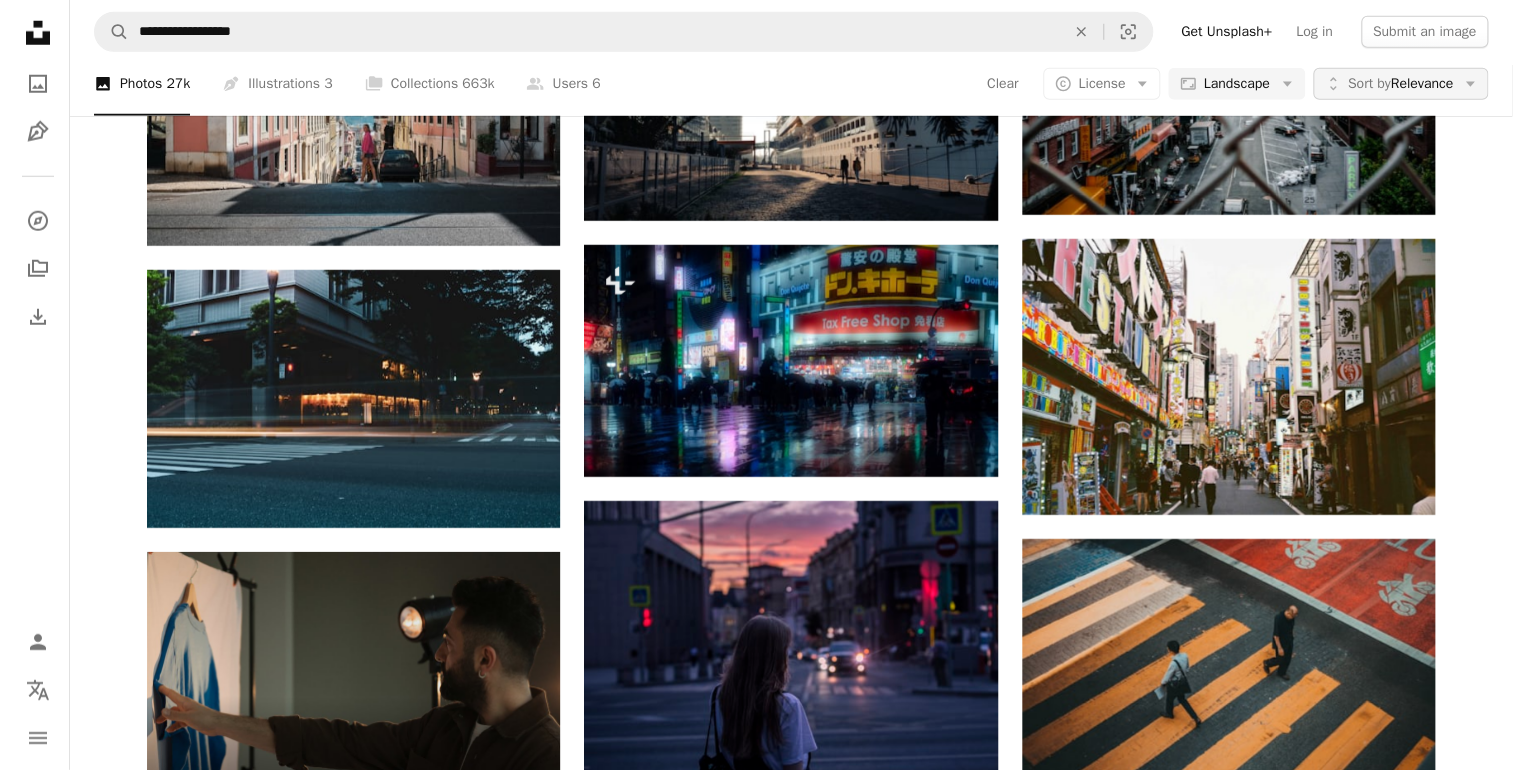 scroll, scrollTop: 0, scrollLeft: 0, axis: both 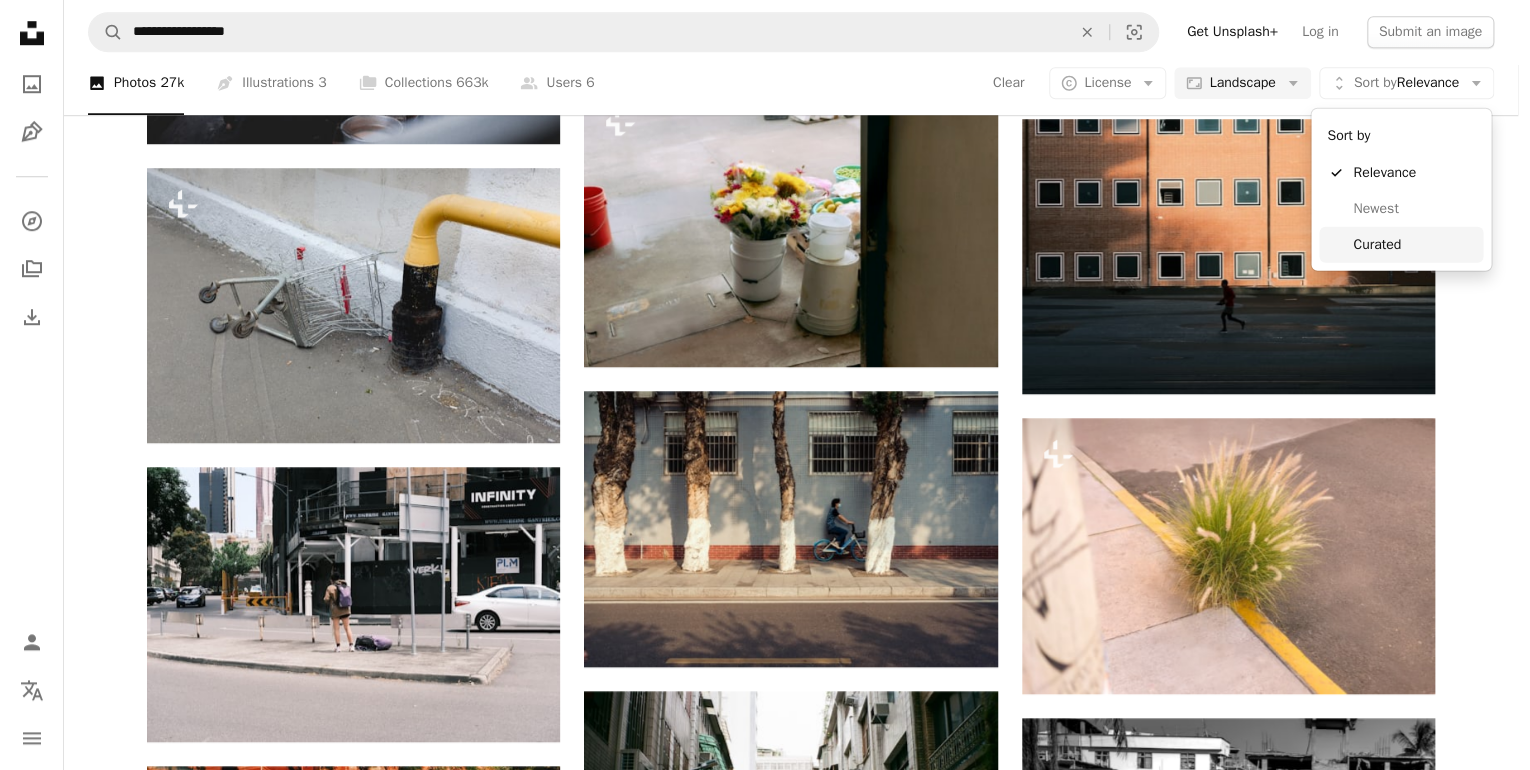 click on "Curated" at bounding box center (1414, 244) 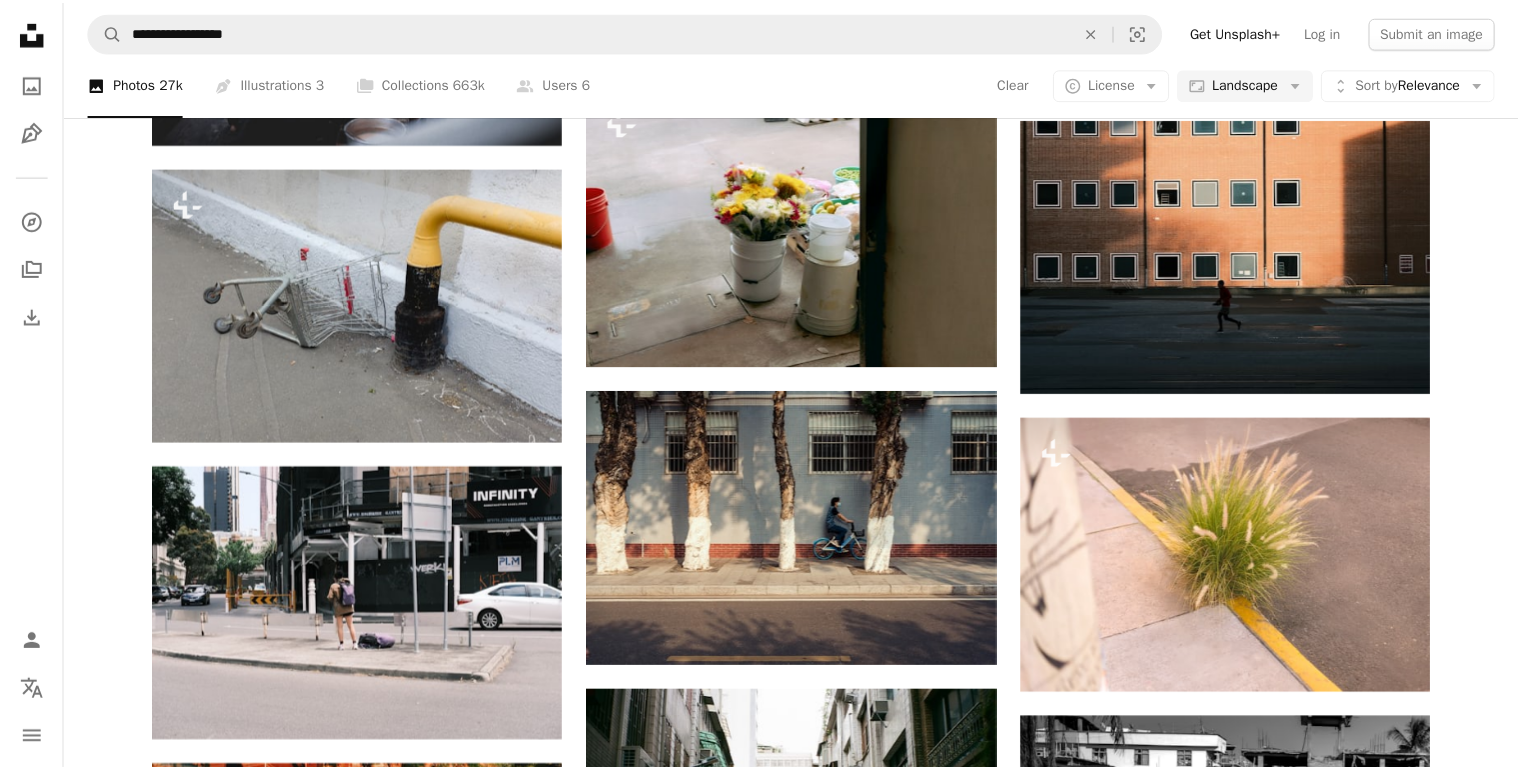 scroll, scrollTop: 0, scrollLeft: 0, axis: both 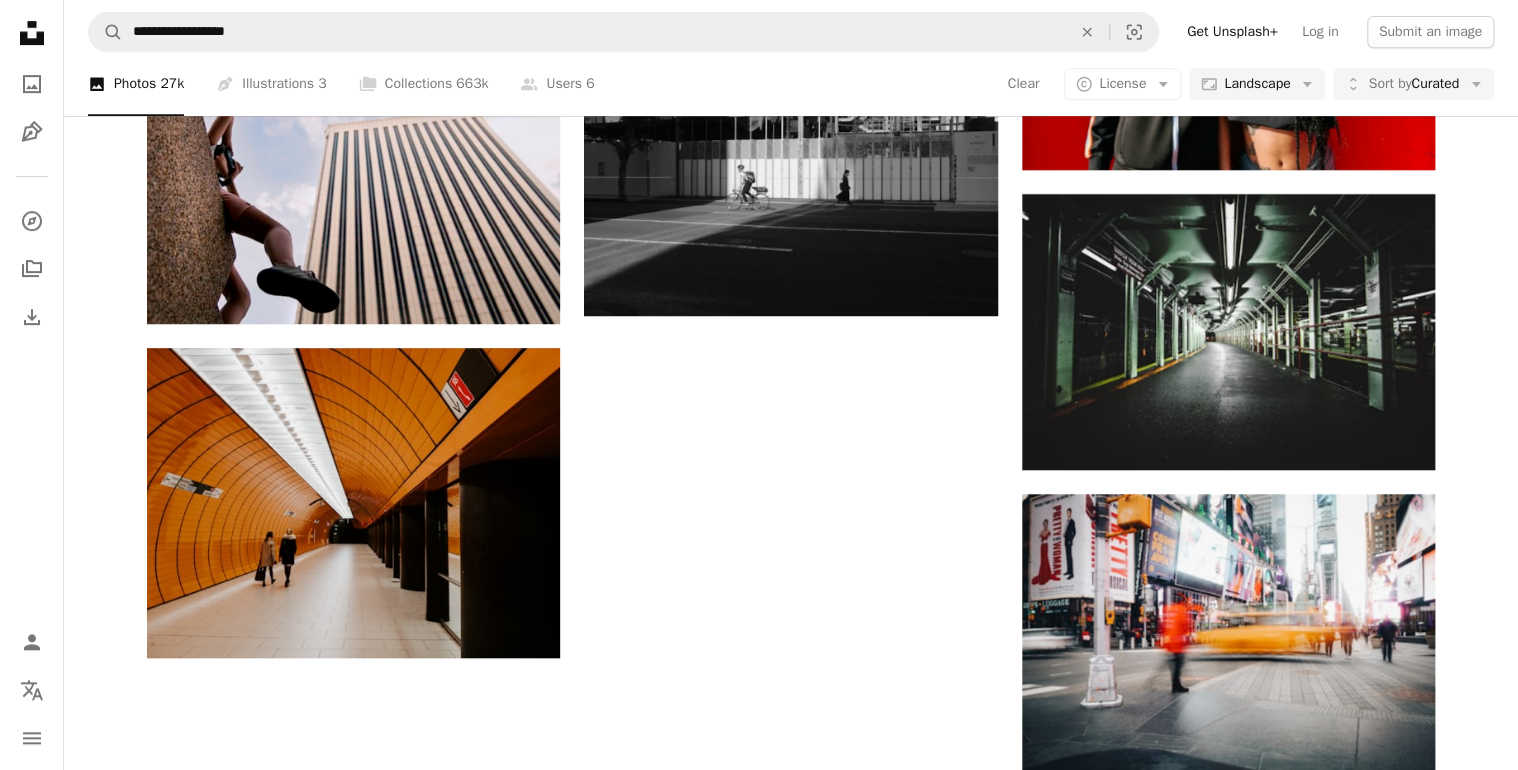 click at bounding box center (790, -3607) 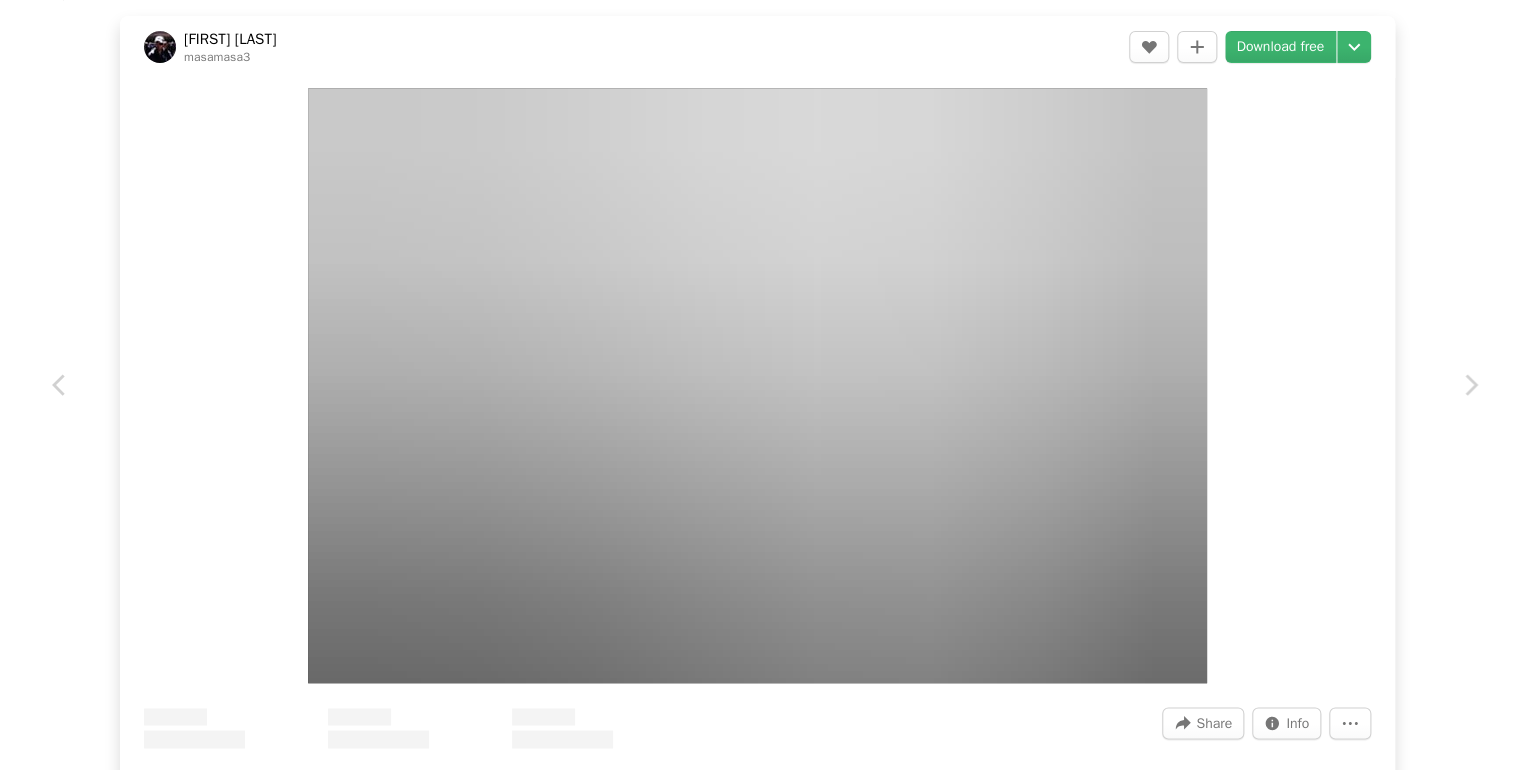 scroll, scrollTop: 0, scrollLeft: 0, axis: both 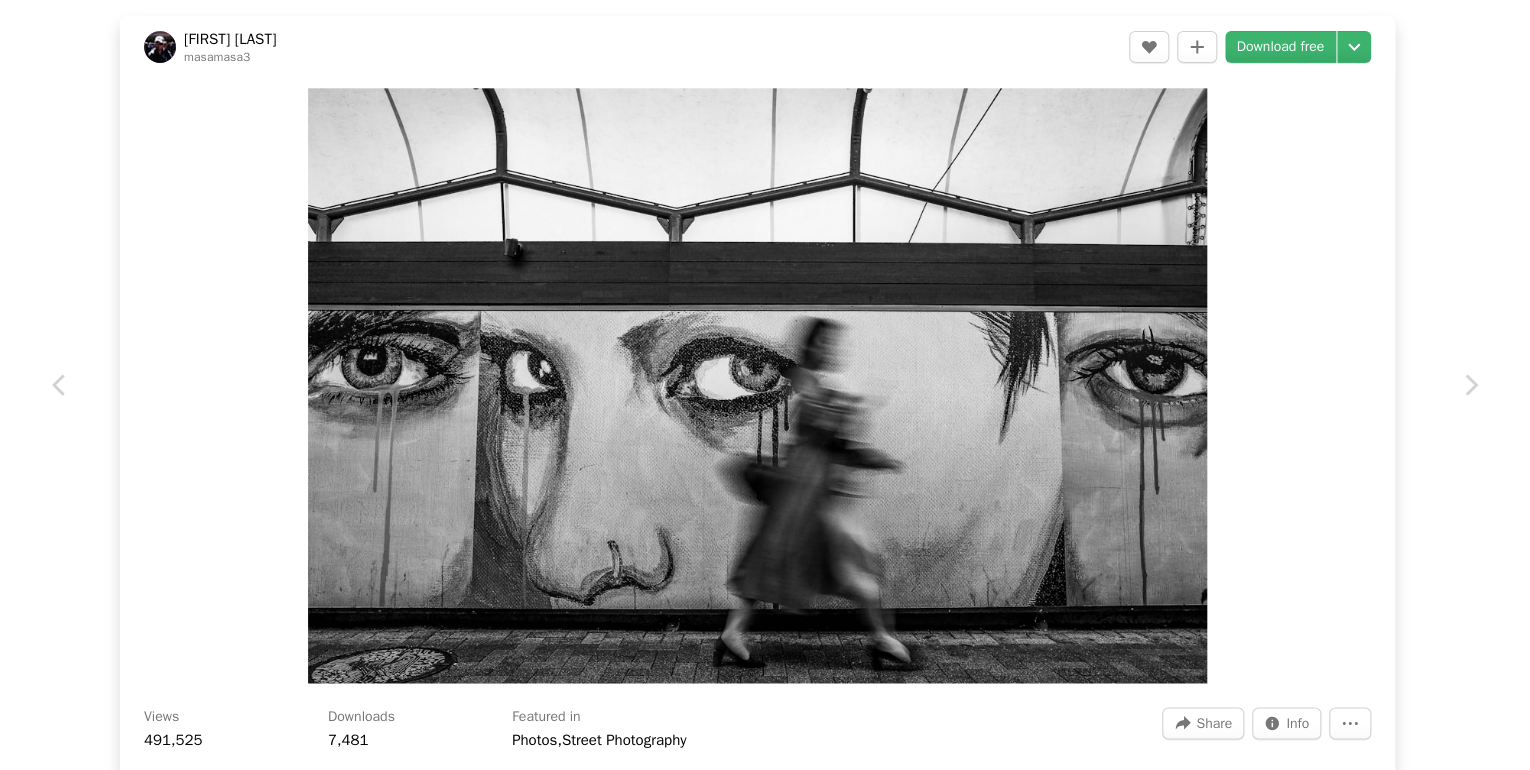 click on "An X shape Chevron left Chevron right [FIRST] [LAST] [USERNAME] A heart A plus sign Download free Chevron down Zoom in Views 491,525 Downloads 7,481 Featured in Photos , Street Photography A forward-right arrow Share Info icon Info More Actions Calendar outlined Published on July 10, 2021 Camera RICOH IMAGING COMPANY, LTD., GR Safety Free to use under the Unsplash License street photography art human painting wall grey graffiti mural Free pictures Browse premium related images on iStock | Save 20% with code UNSPLASH20 View more on iStock ↗ Related images A heart A plus sign [FIRST] [LAST] Arrow pointing down Plus sign for Unsplash+ A heart A plus sign Minimalism Life® For Unsplash+ A lock Download A heart A plus sign [FIRST] [LAST] Available for hire A checkmark inside of a circle Arrow pointing down A heart A plus sign Dark Narrative. Arrow pointing down A heart A plus sign [FIRST] [LAST] Available for hire A checkmark inside of a circle Arrow pointing down A heart A plus sign Àlex Folguera [LAST]" at bounding box center [765, 385] 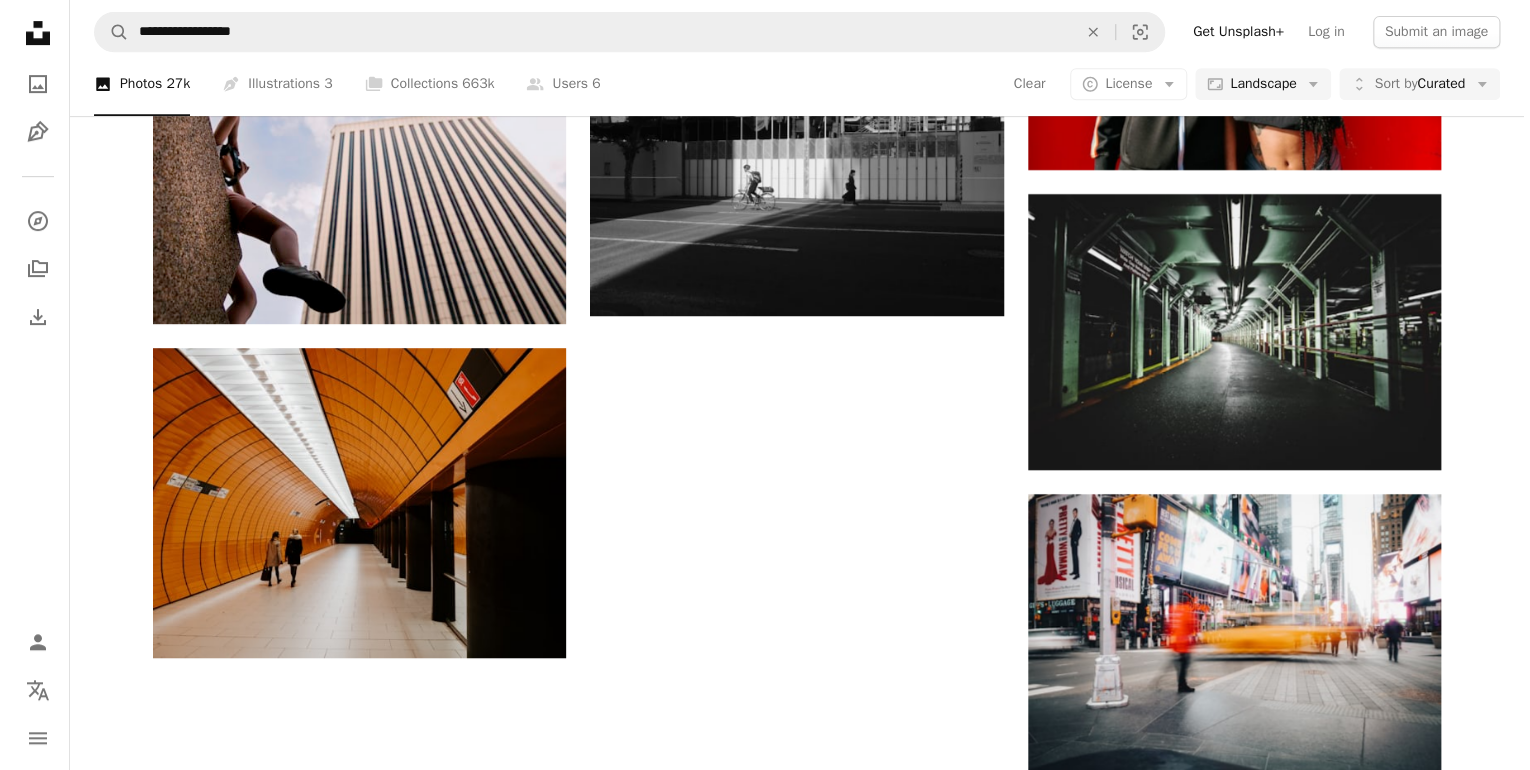 scroll, scrollTop: 0, scrollLeft: 0, axis: both 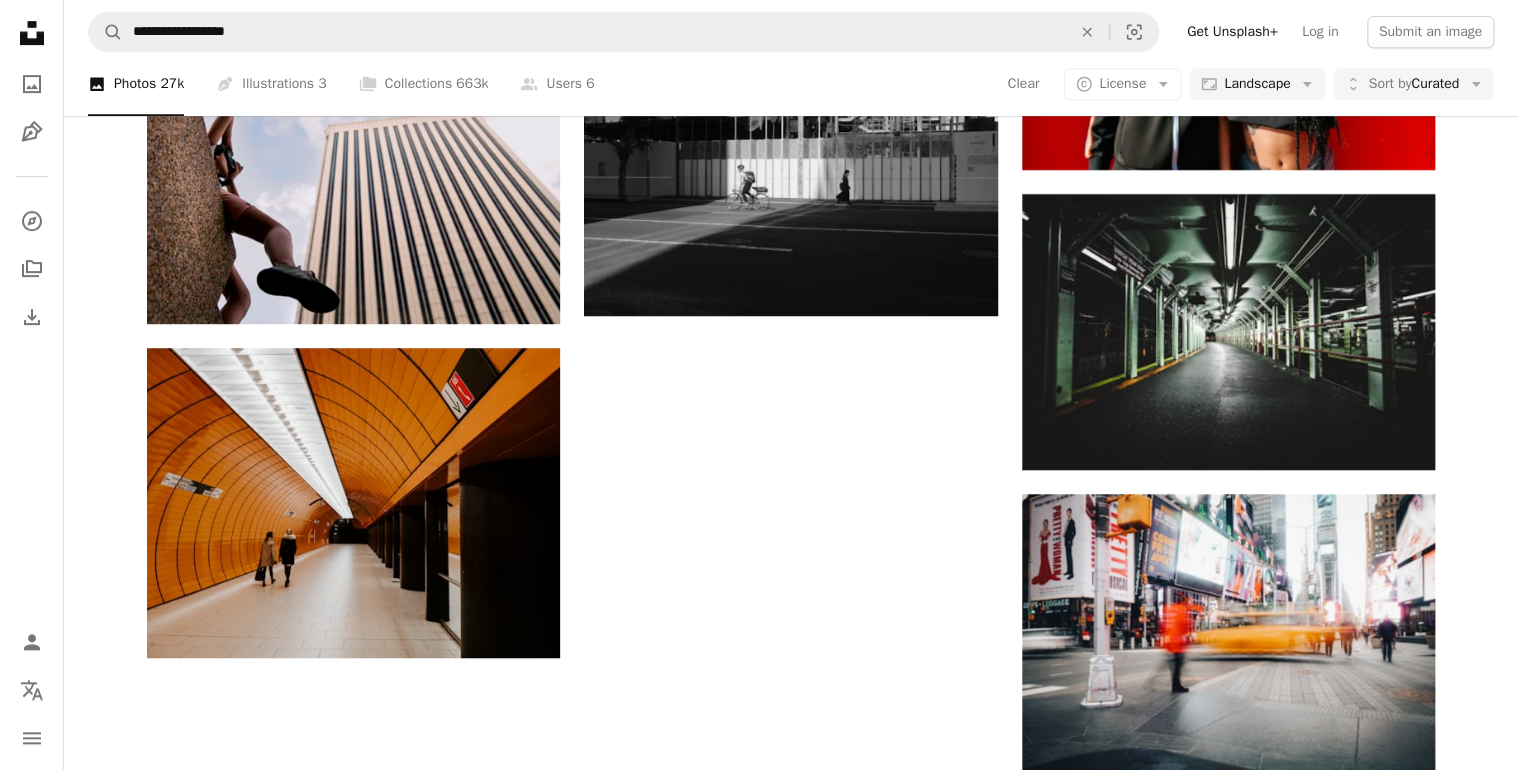click at bounding box center [1228, -3047] 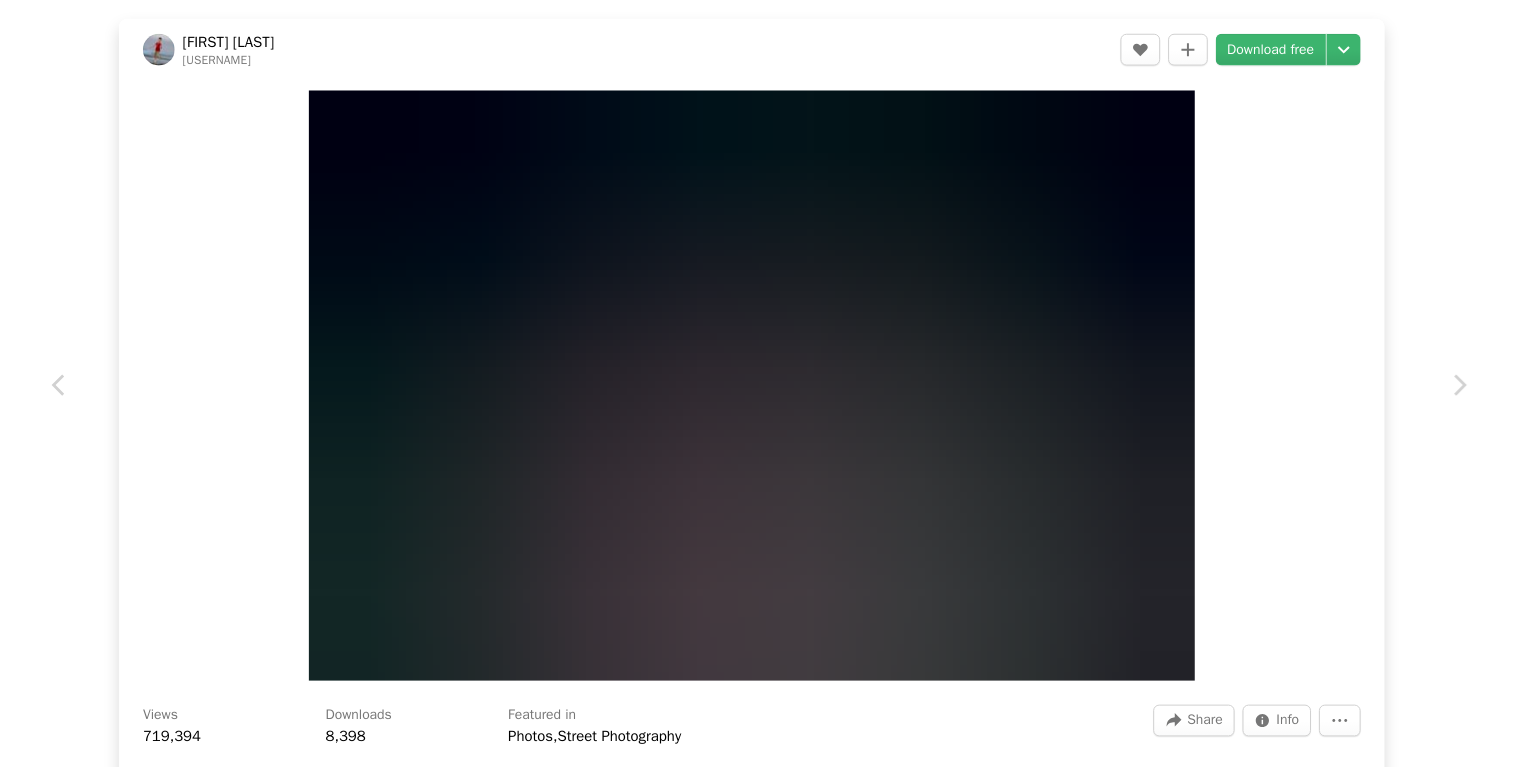 scroll, scrollTop: 0, scrollLeft: 0, axis: both 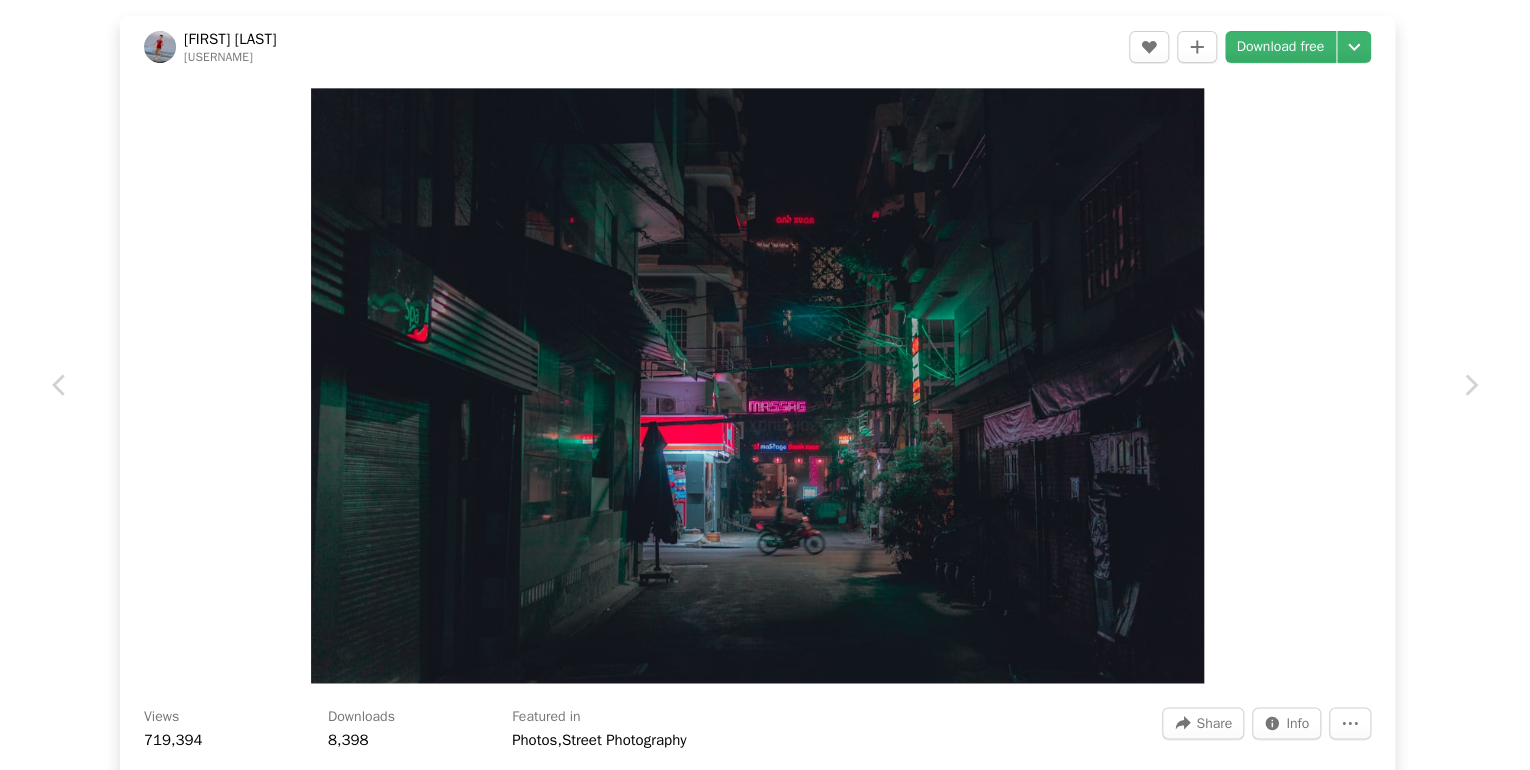 click on "An X shape Chevron left Chevron right [FIRST] [LAST] [USERNAME] A heart A plus sign Download free Chevron down Zoom in Views 719,394 Downloads 8,398 Featured in Photos , Street Photography A forward-right arrow Share Info icon Info More Actions Calendar outlined Published on September 2, 2020 Safety Free to use under the Unsplash License wallpaper background city dark blue green night light photography street purple urban vietnam neon bike asia mood glow motor shine Creative Commons images Browse premium related images on iStock | Save 20% with code UNSPLASH20 View more on iStock ↗ Related images A heart A plus sign [FIRST] [LAST] Arrow pointing down Plus sign for Unsplash+ A heart A plus sign Nat For Unsplash+ A lock Download A heart A plus sign cheng feng Arrow pointing down A heart A plus sign masahiro miyagi Arrow pointing down A heart A plus sign Priyanuch Konkaew Arrow pointing down A heart A plus sign Dan Gold Available for hire A checkmark inside of a circle Arrow pointing down A heart For Cj" at bounding box center (765, 385) 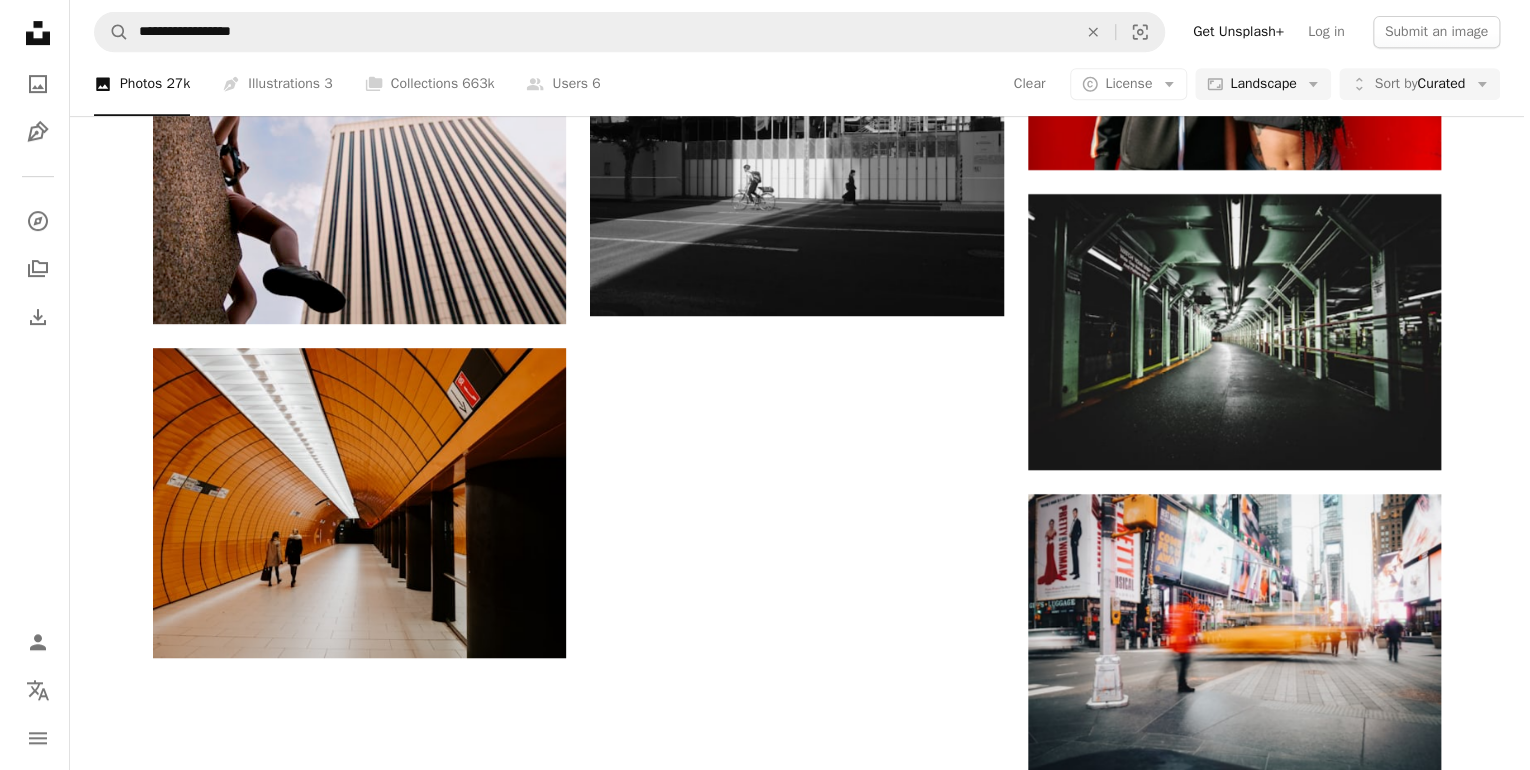 scroll, scrollTop: 560, scrollLeft: 0, axis: vertical 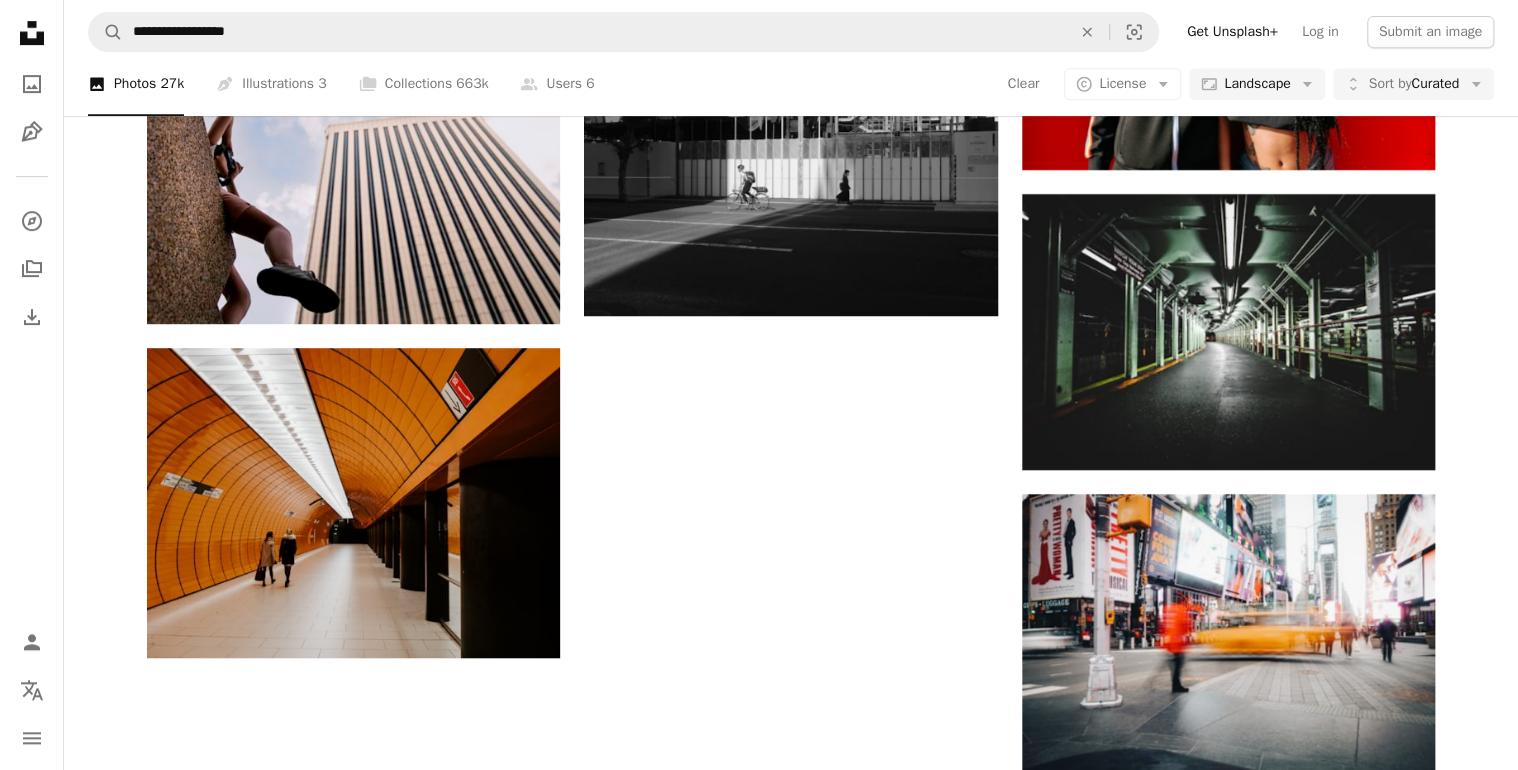 click at bounding box center (790, -3045) 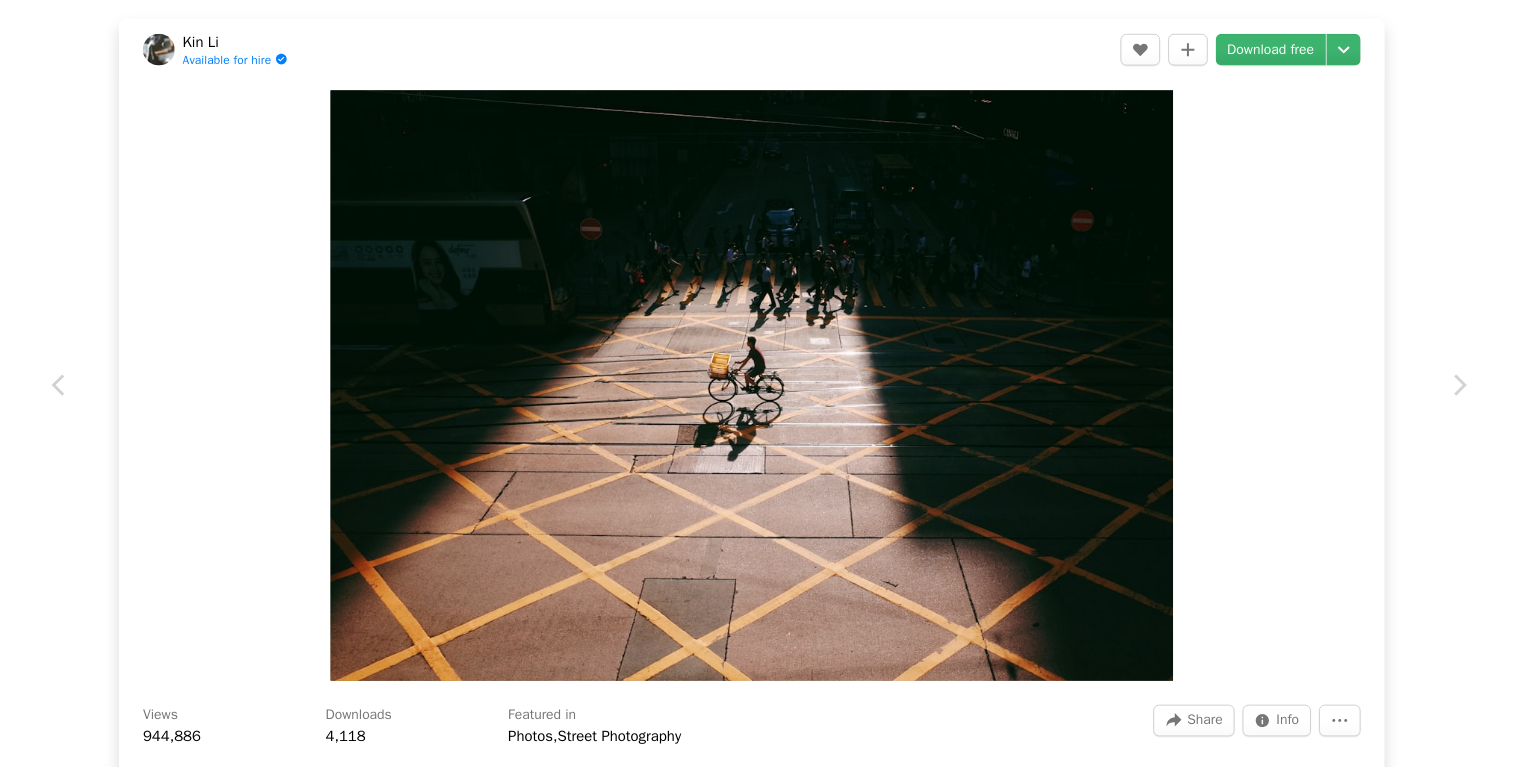 scroll, scrollTop: 0, scrollLeft: 0, axis: both 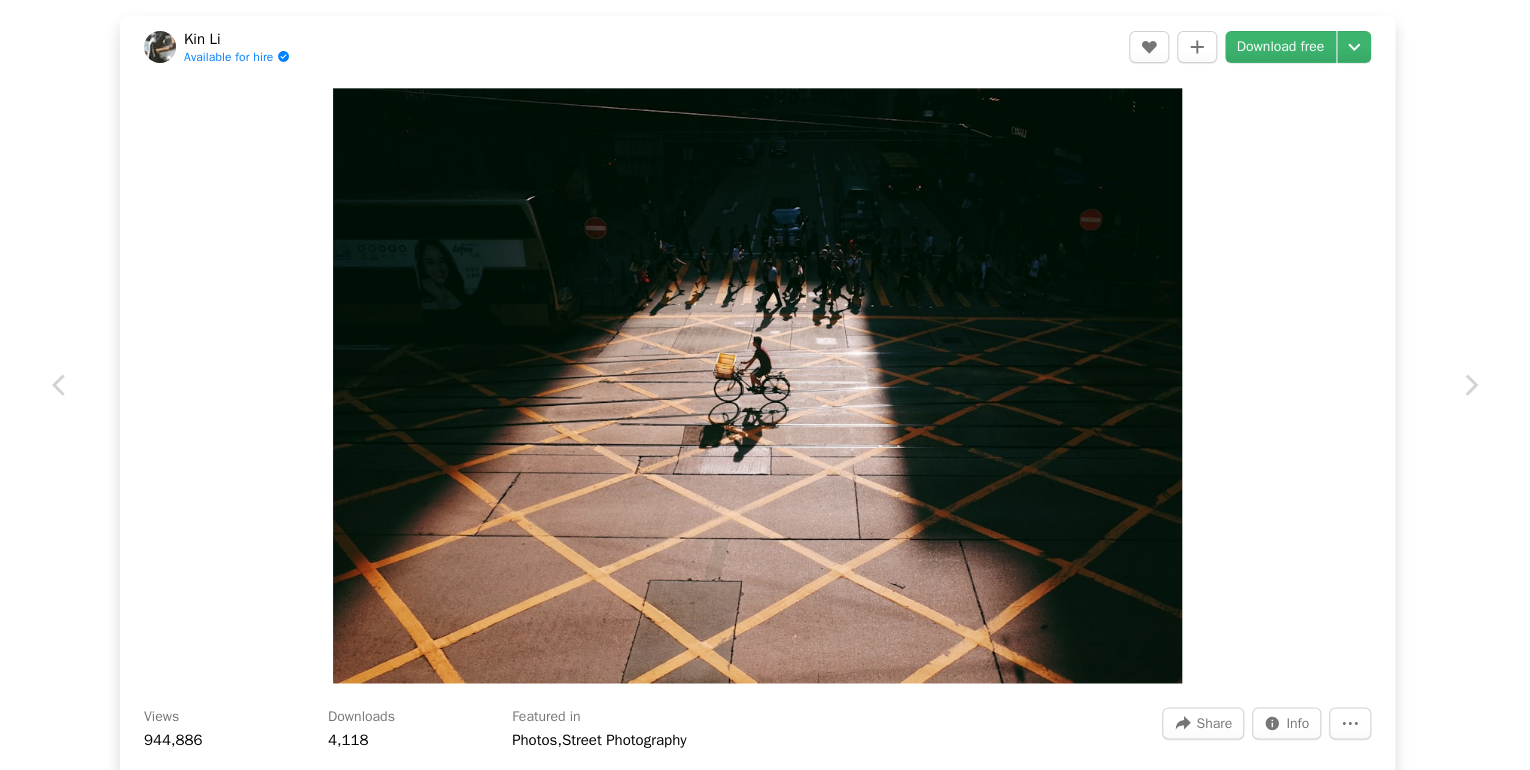 click on "An X shape Chevron left Chevron right [FIRST] [LAST] Available for hire A checkmark inside of a circle A heart A plus sign Download free Chevron down Zoom in Views 944,886 Downloads 4,118 Featured in Photos , Street Photography A forward-right arrow Share Info icon Info More Actions Calendar outlined Published on October 9, 2019 Camera PENTAX RICOH IMAGING, GR Safety Free to use under the Unsplash License street photography human people purple vehicle bike bicycle transportation brown machine floor wheel flooring leisure activities Free stock photos Browse premium related images on iStock | Save 20% with code UNSPLASH20 View more on iStock ↗ Related images A heart A plus sign [FIRST] [LAST] Arrow pointing down Plus sign for Unsplash+ A heart A plus sign Curated Lifestyle For Unsplash+ A lock Download A heart A plus sign [FIRST] [LAST] Available for hire A checkmark inside of a circle Arrow pointing down A heart A plus sign Micha Frank Available for hire A checkmark inside of a circle Arrow pointing down A heart Nat" at bounding box center (765, 385) 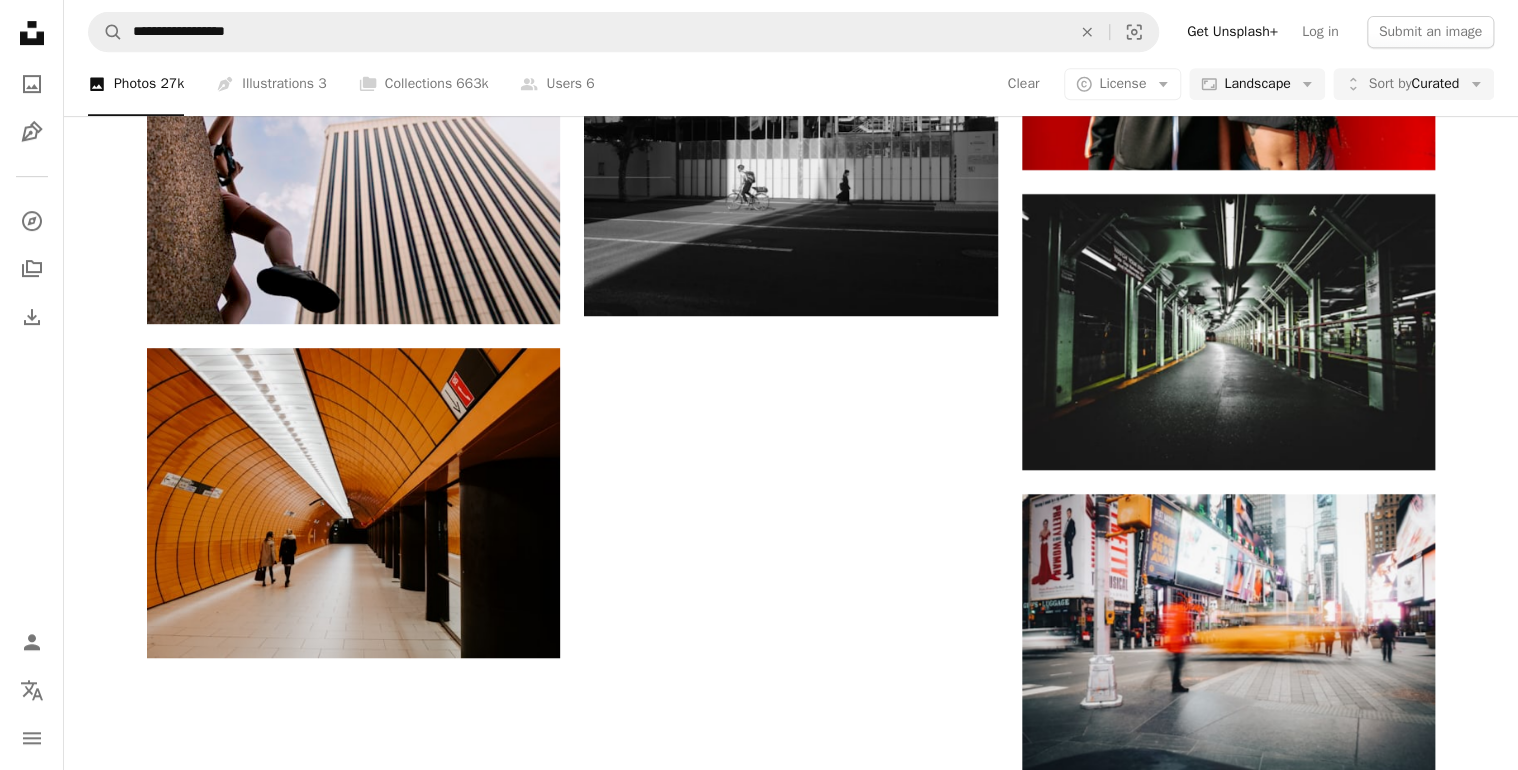 scroll, scrollTop: 1520, scrollLeft: 0, axis: vertical 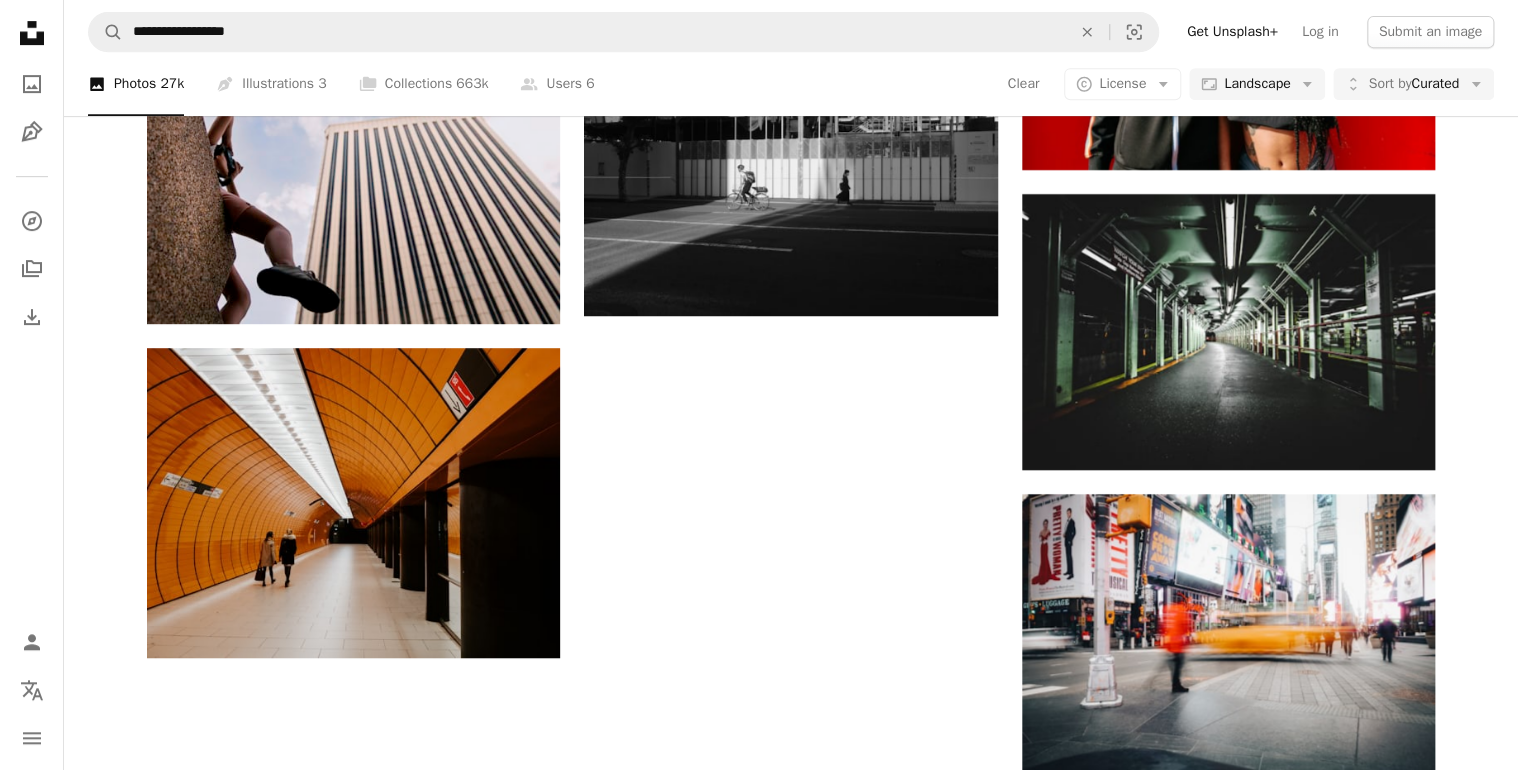 click on "Unsplash logo Unsplash Home" 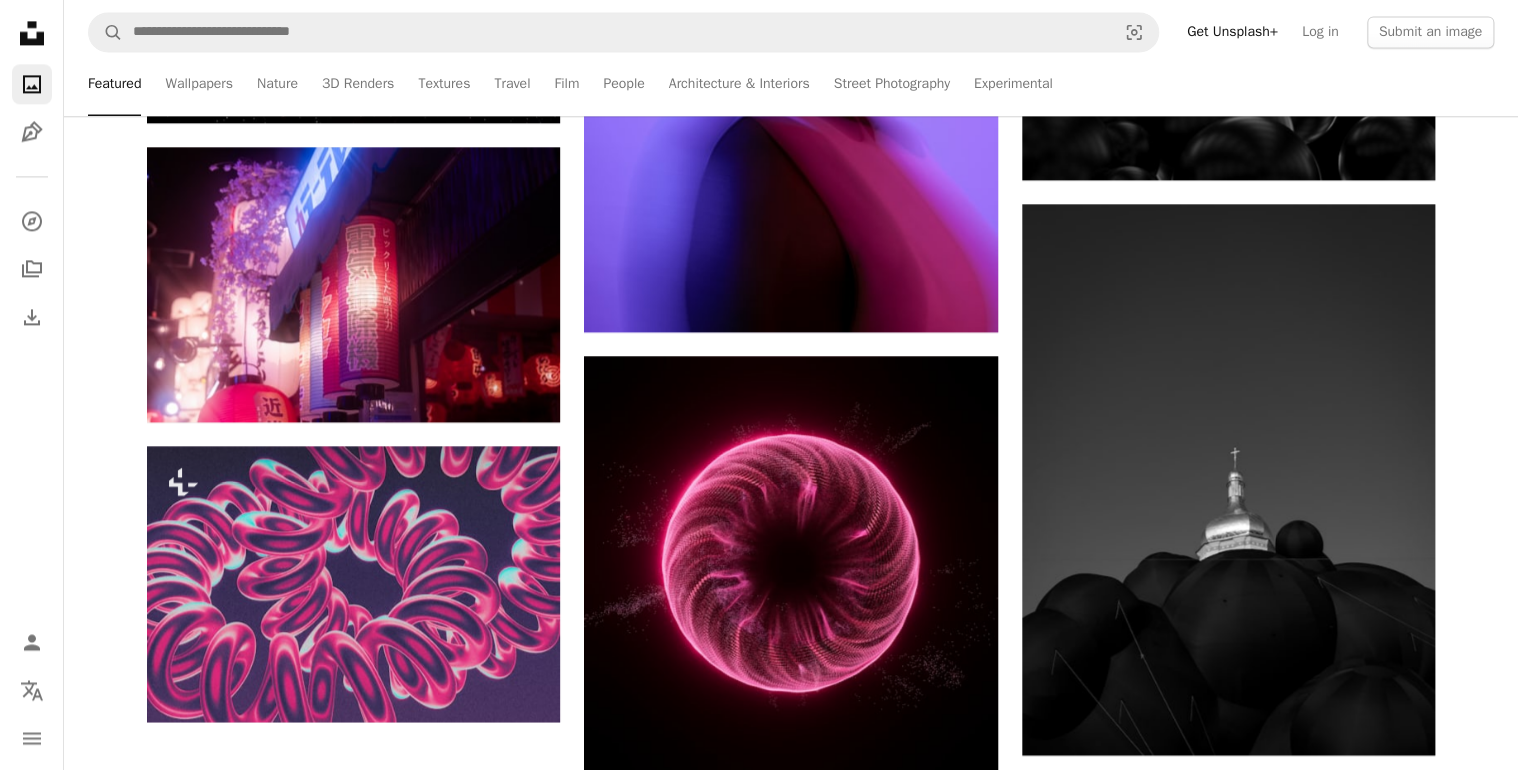 scroll, scrollTop: 3360, scrollLeft: 0, axis: vertical 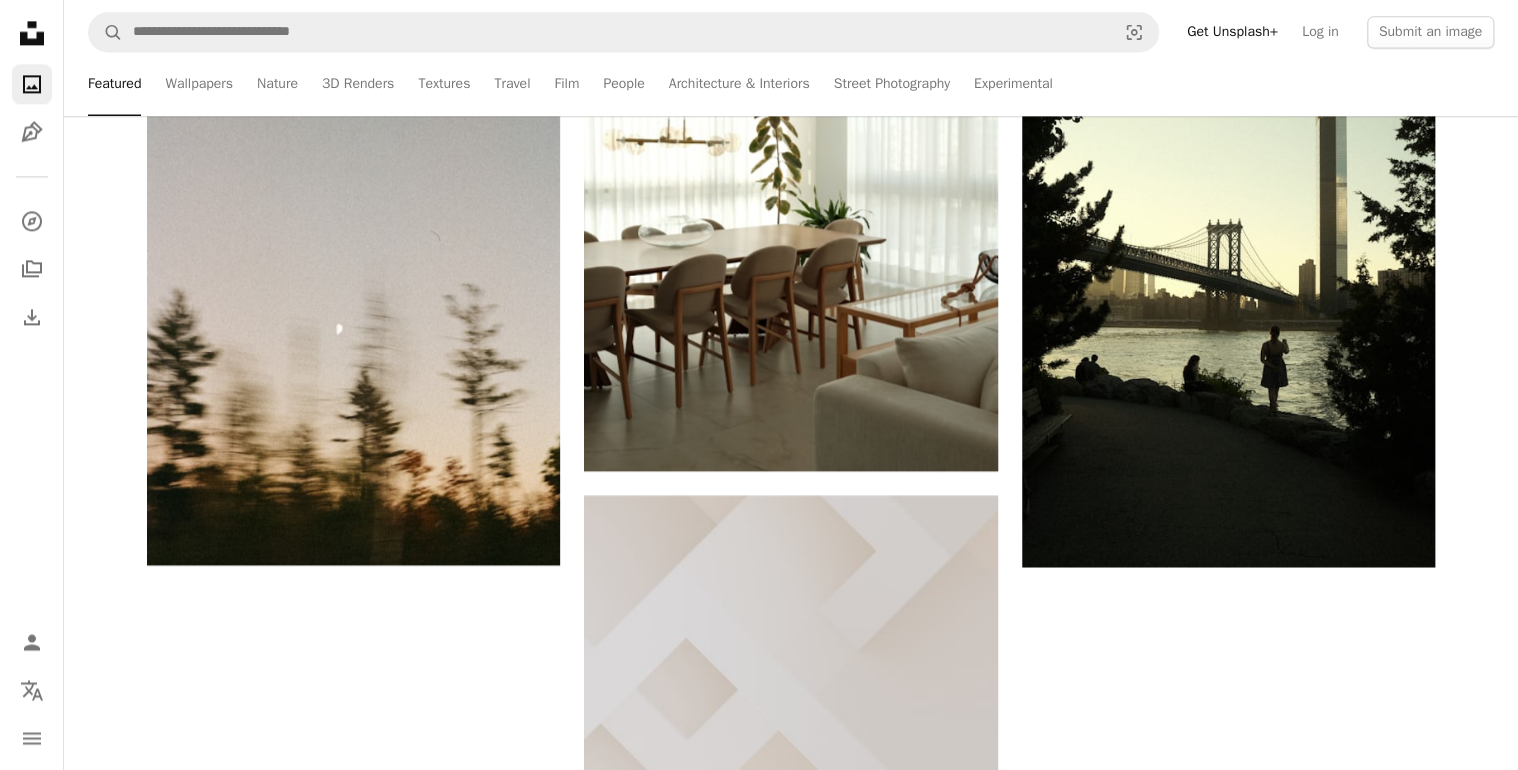 click on "Featured" at bounding box center (114, 84) 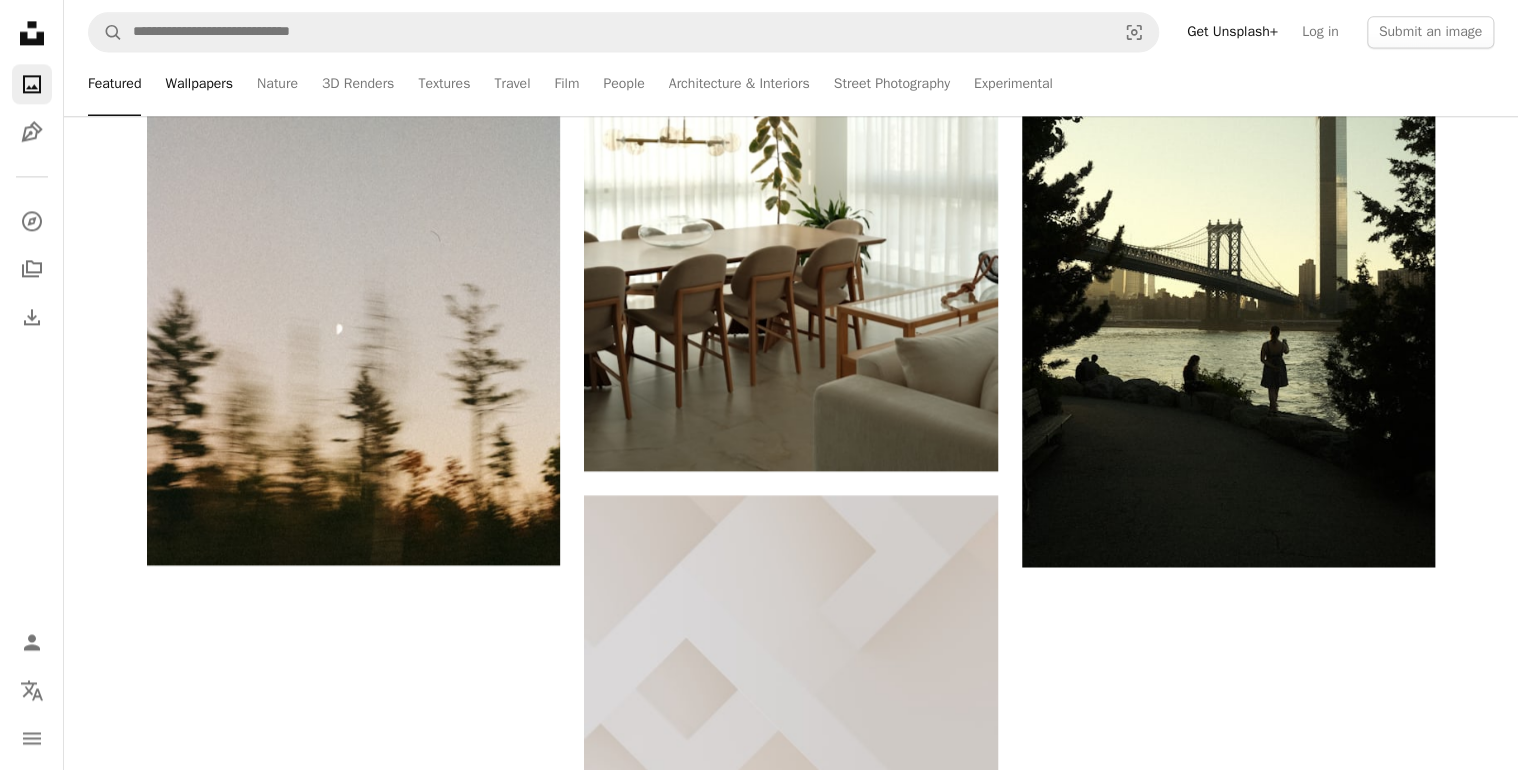 click on "Wallpapers" at bounding box center [199, 84] 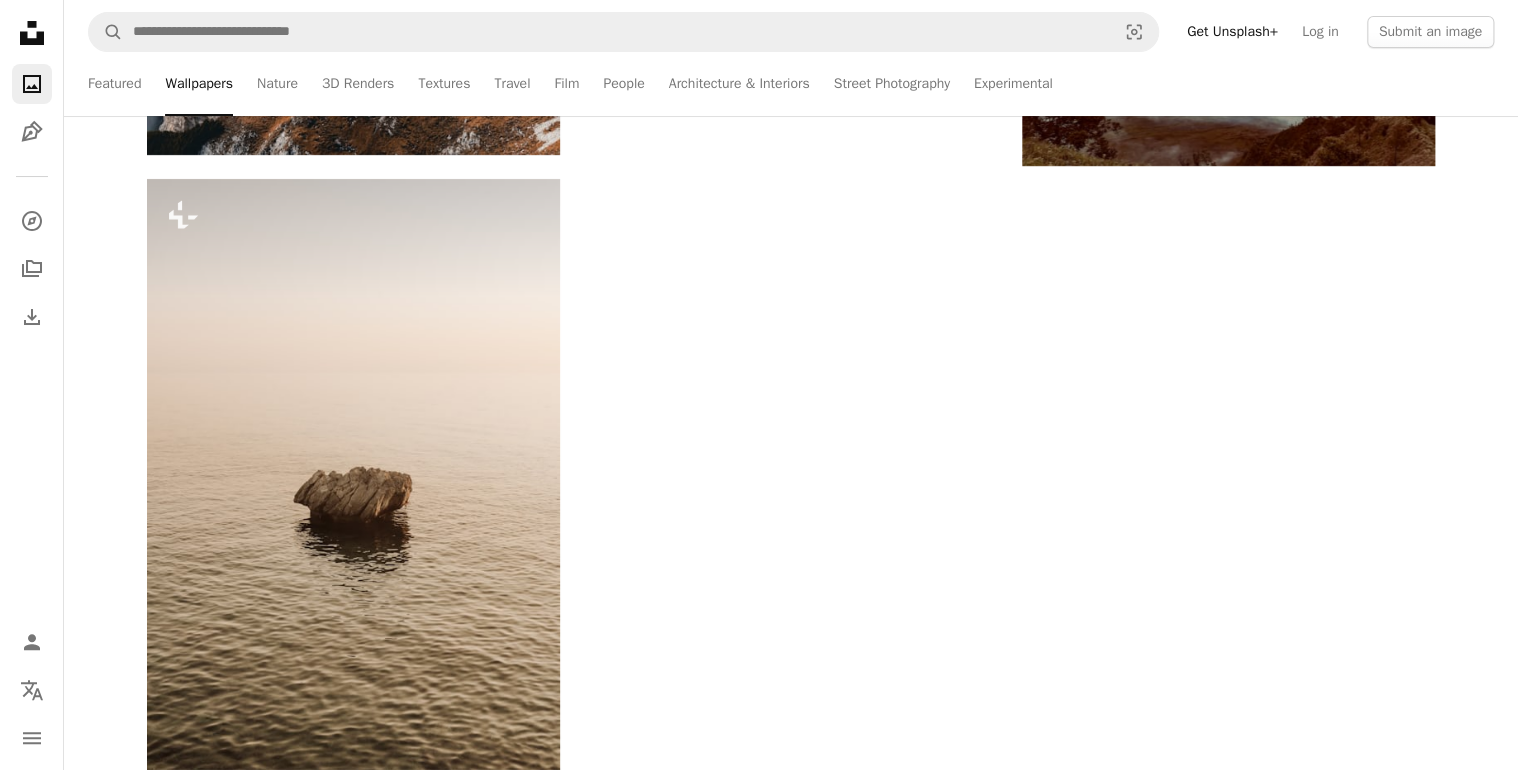 scroll, scrollTop: 8240, scrollLeft: 0, axis: vertical 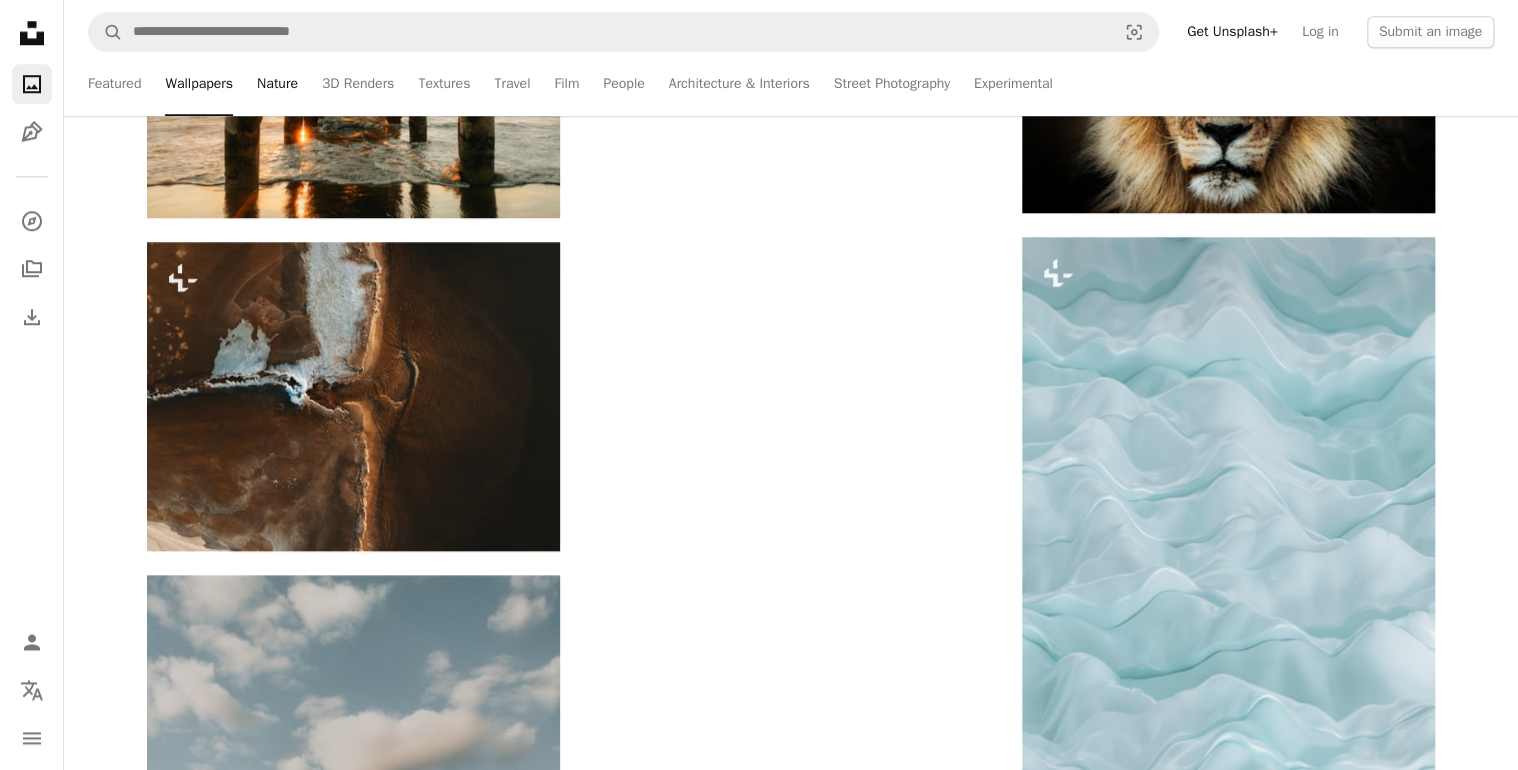 click on "Nature" at bounding box center (277, 84) 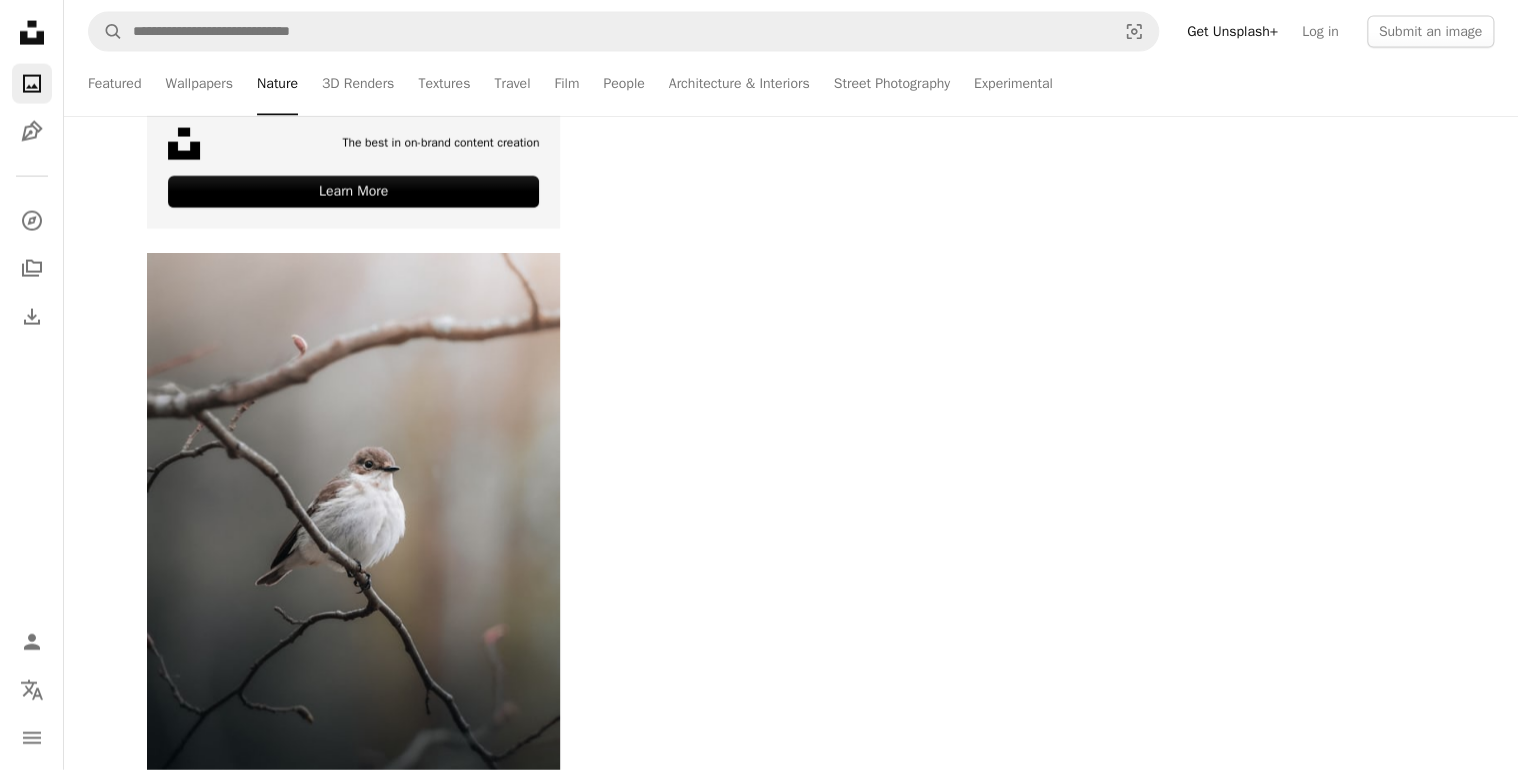 scroll, scrollTop: 0, scrollLeft: 0, axis: both 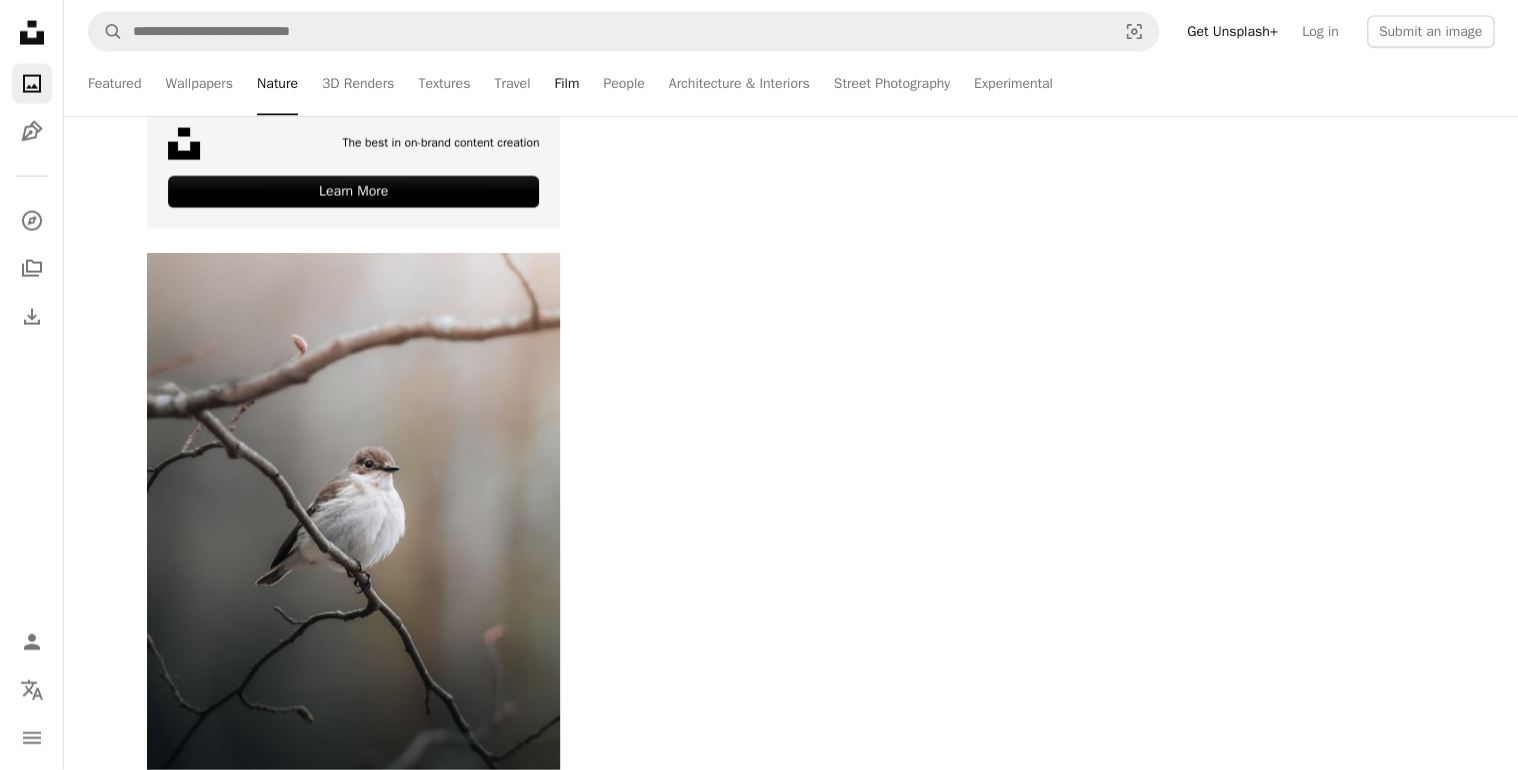 click on "Film" at bounding box center [566, 84] 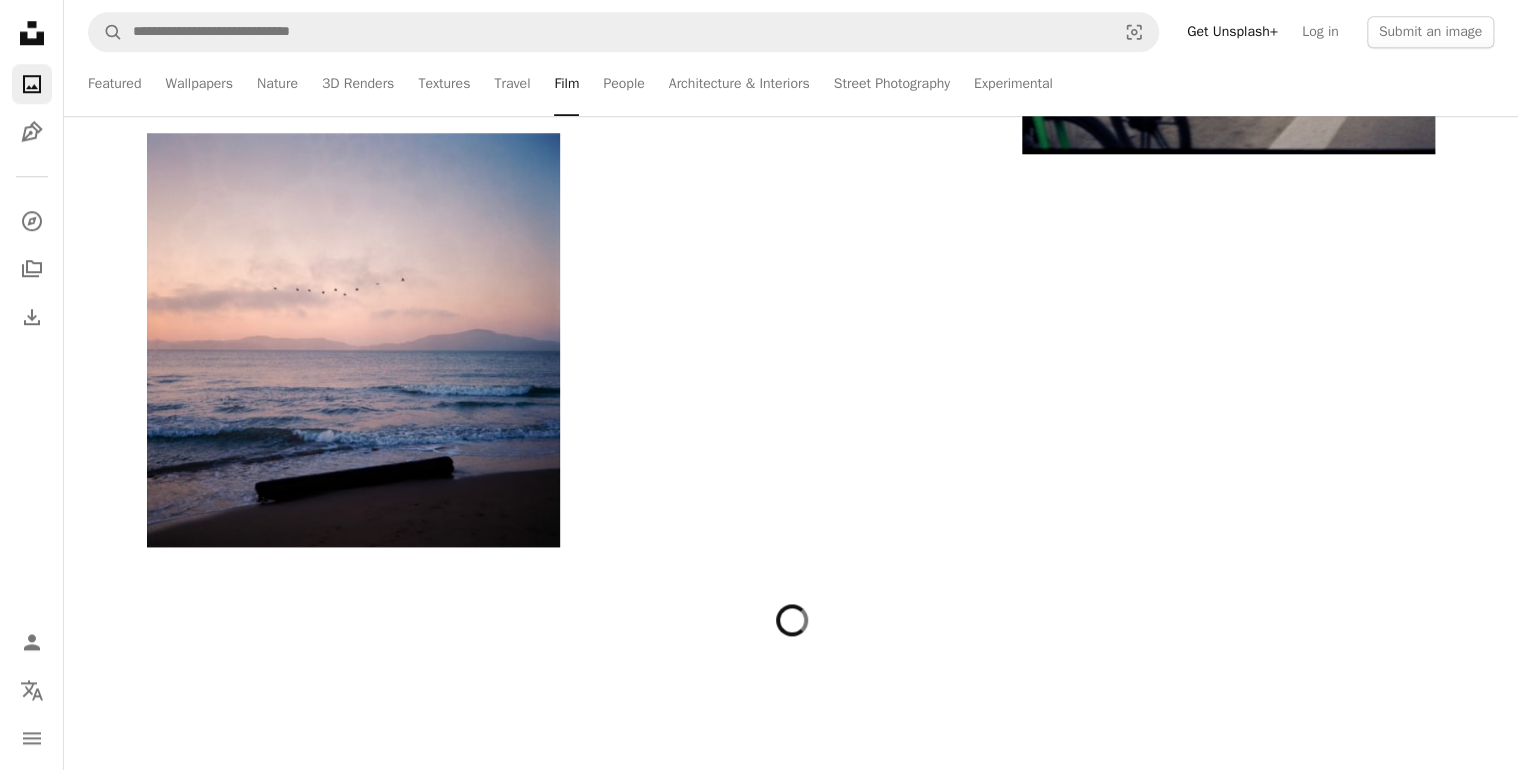 scroll, scrollTop: 9440, scrollLeft: 0, axis: vertical 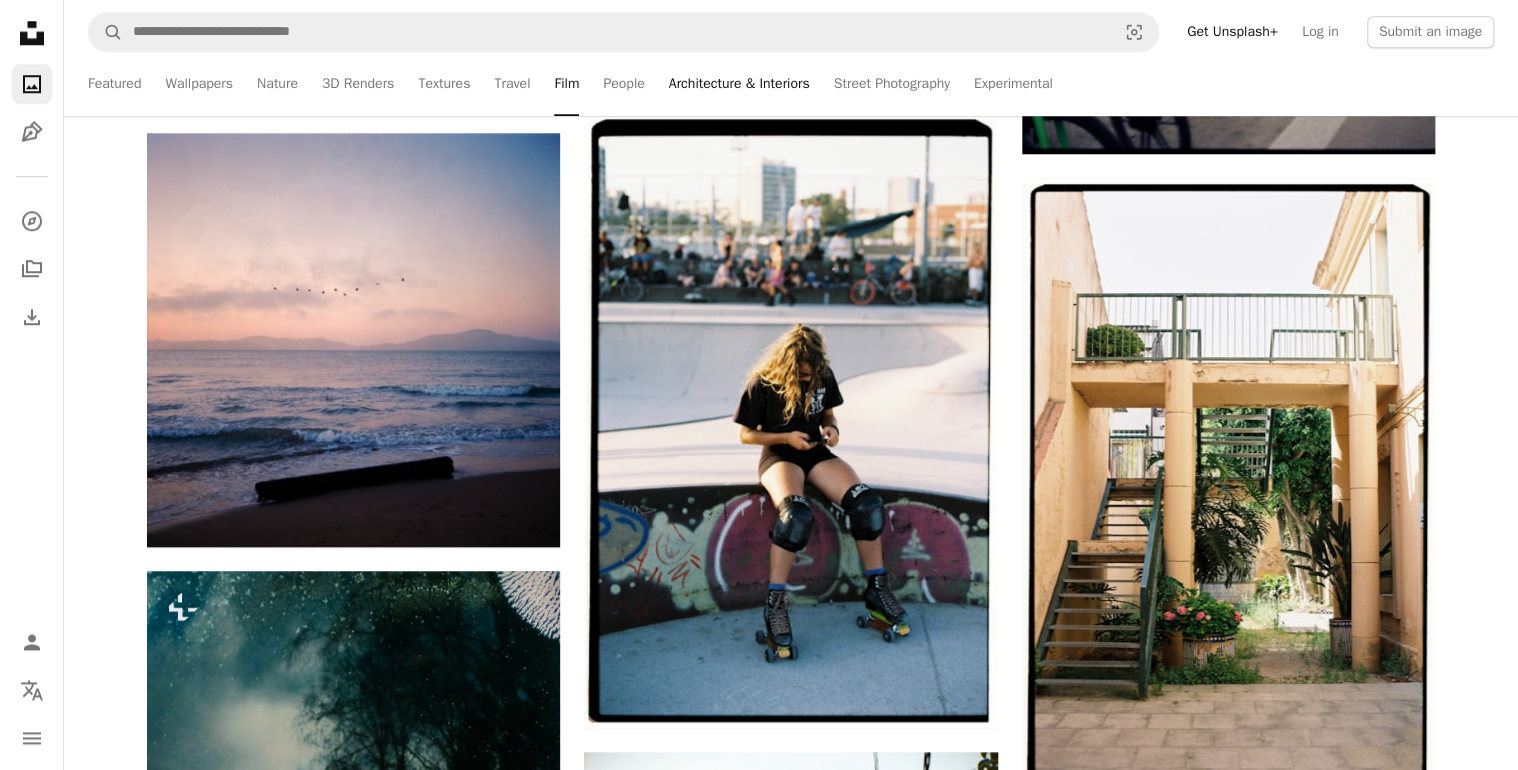 click on "Architecture & Interiors" at bounding box center (739, 84) 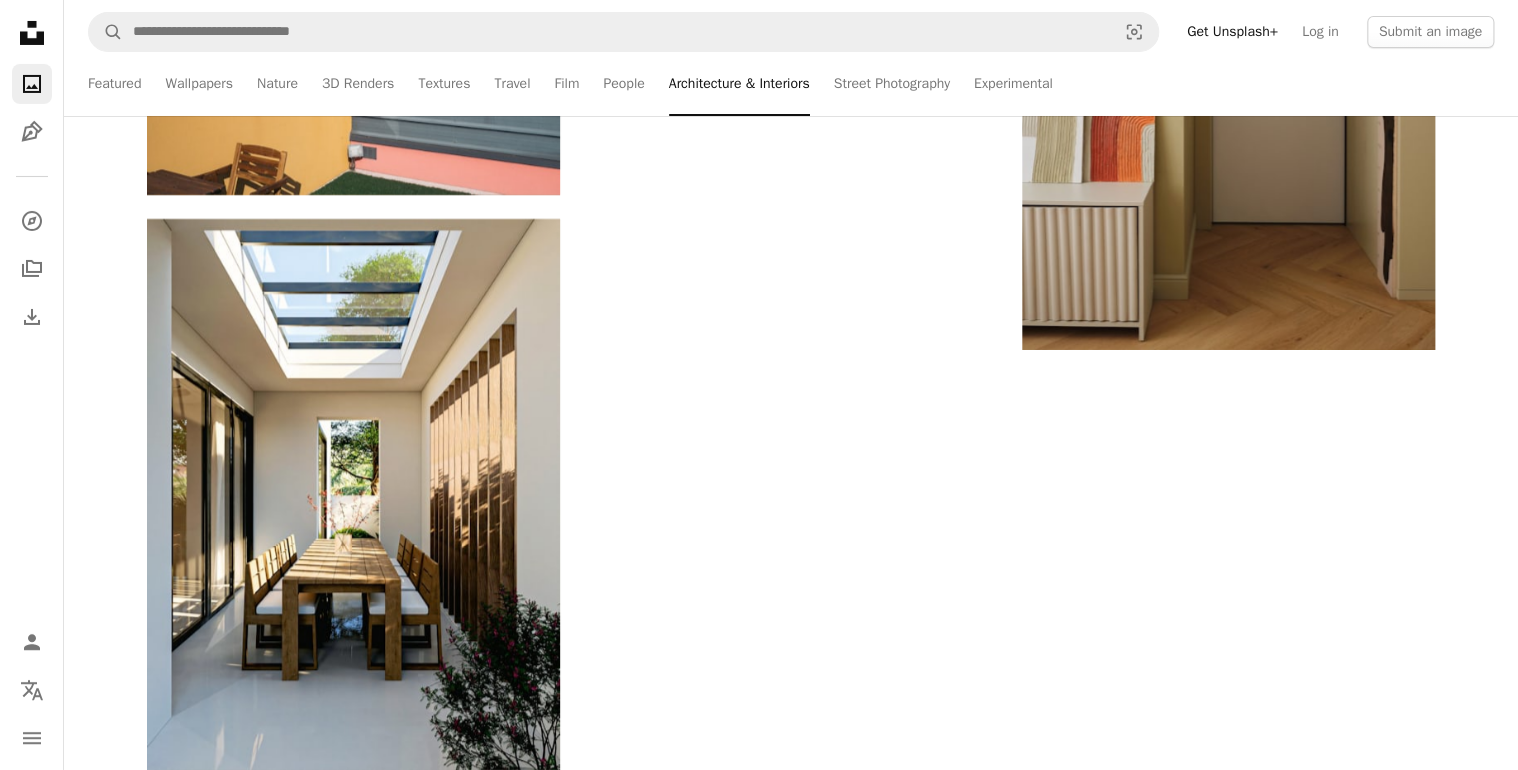 scroll, scrollTop: 320, scrollLeft: 0, axis: vertical 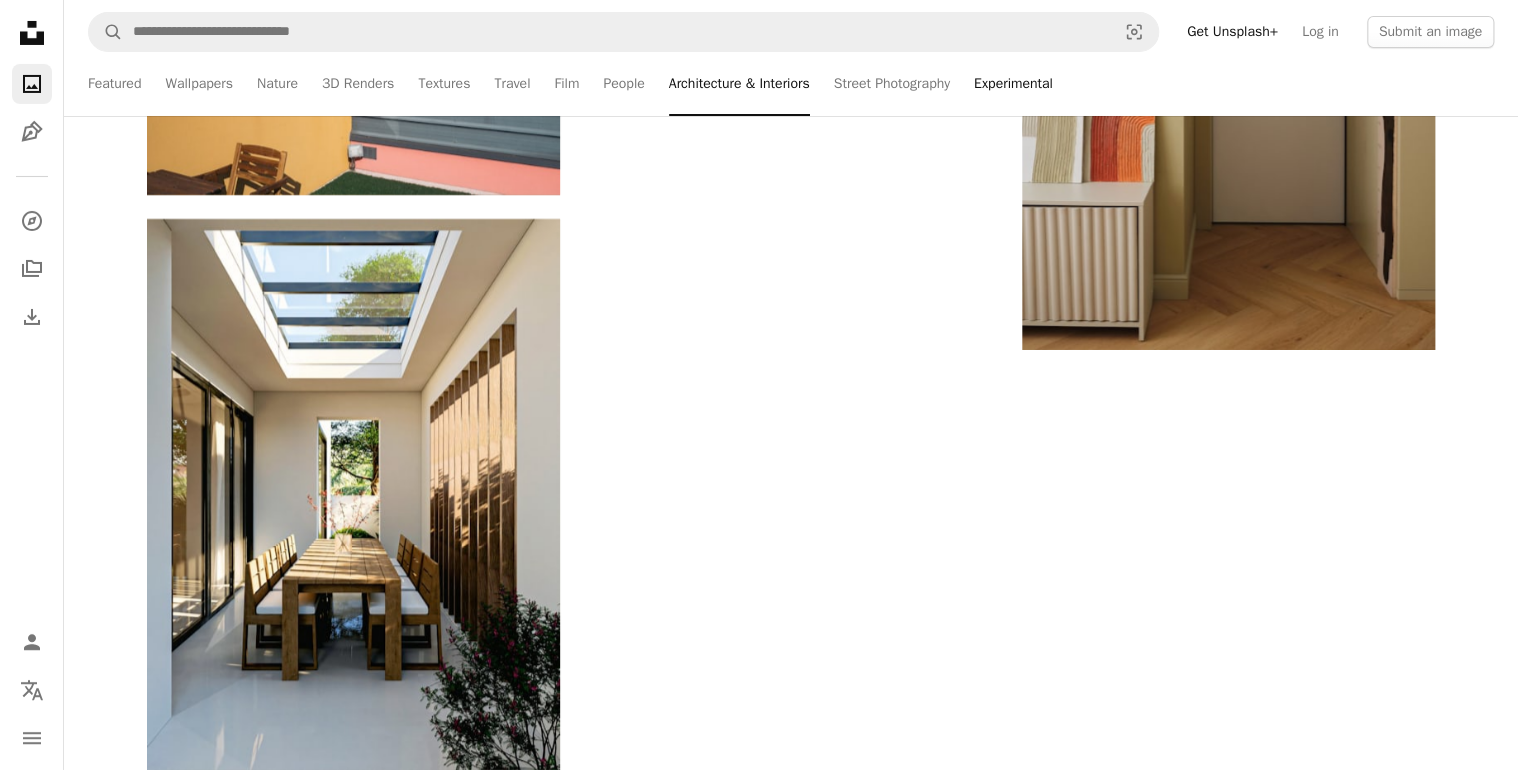 click on "Experimental" at bounding box center (1013, 84) 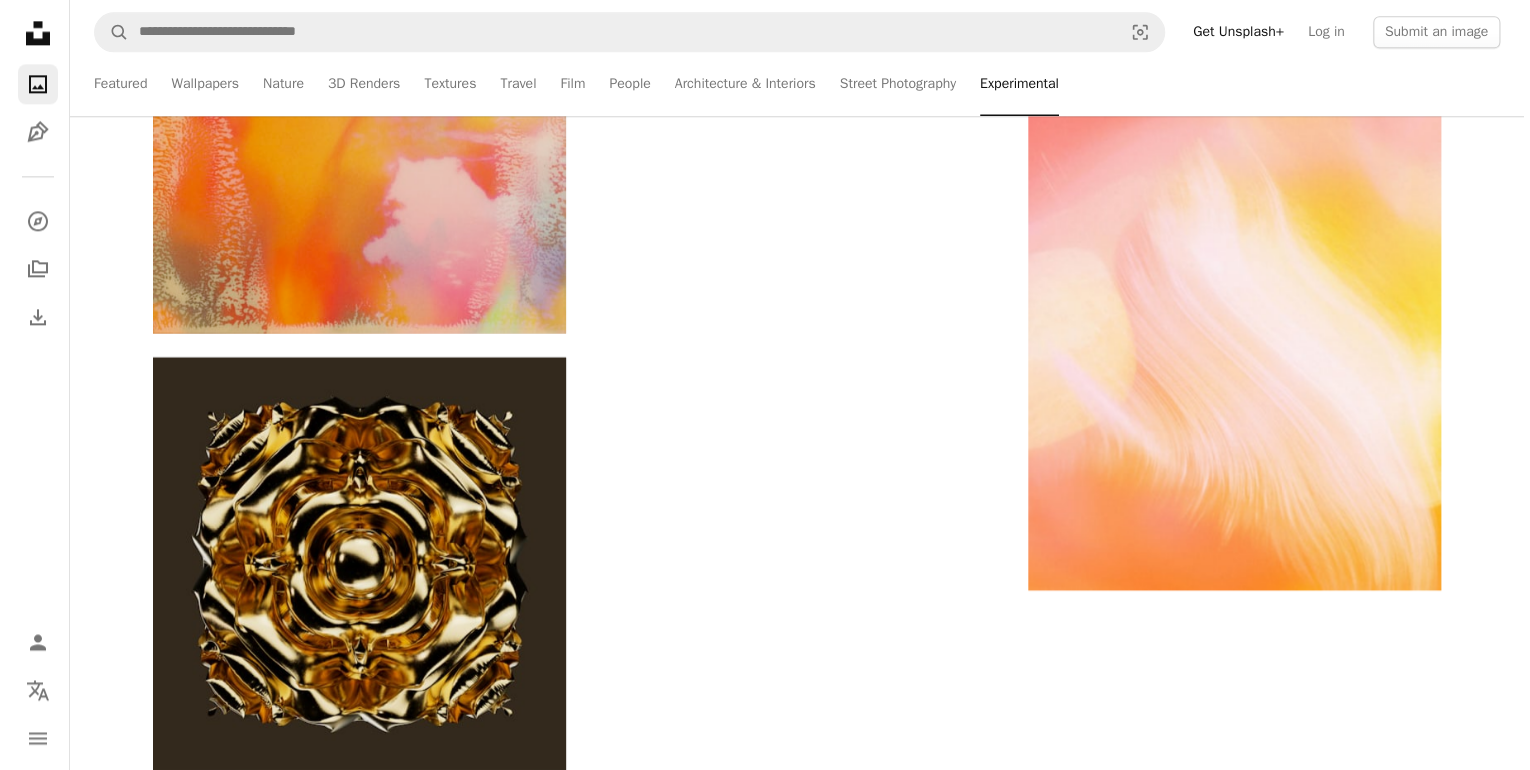 scroll, scrollTop: 5760, scrollLeft: 0, axis: vertical 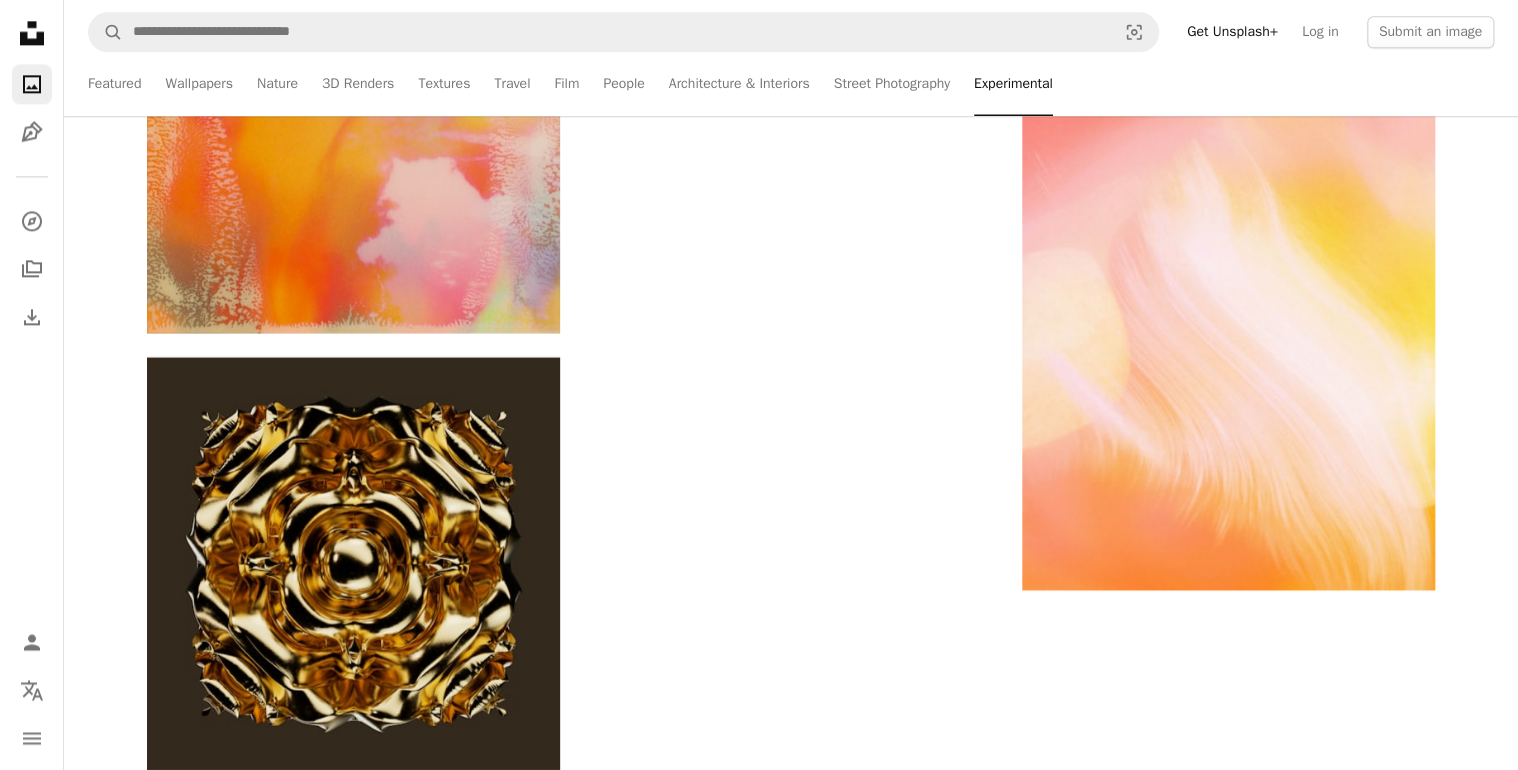 click at bounding box center (1228, -2621) 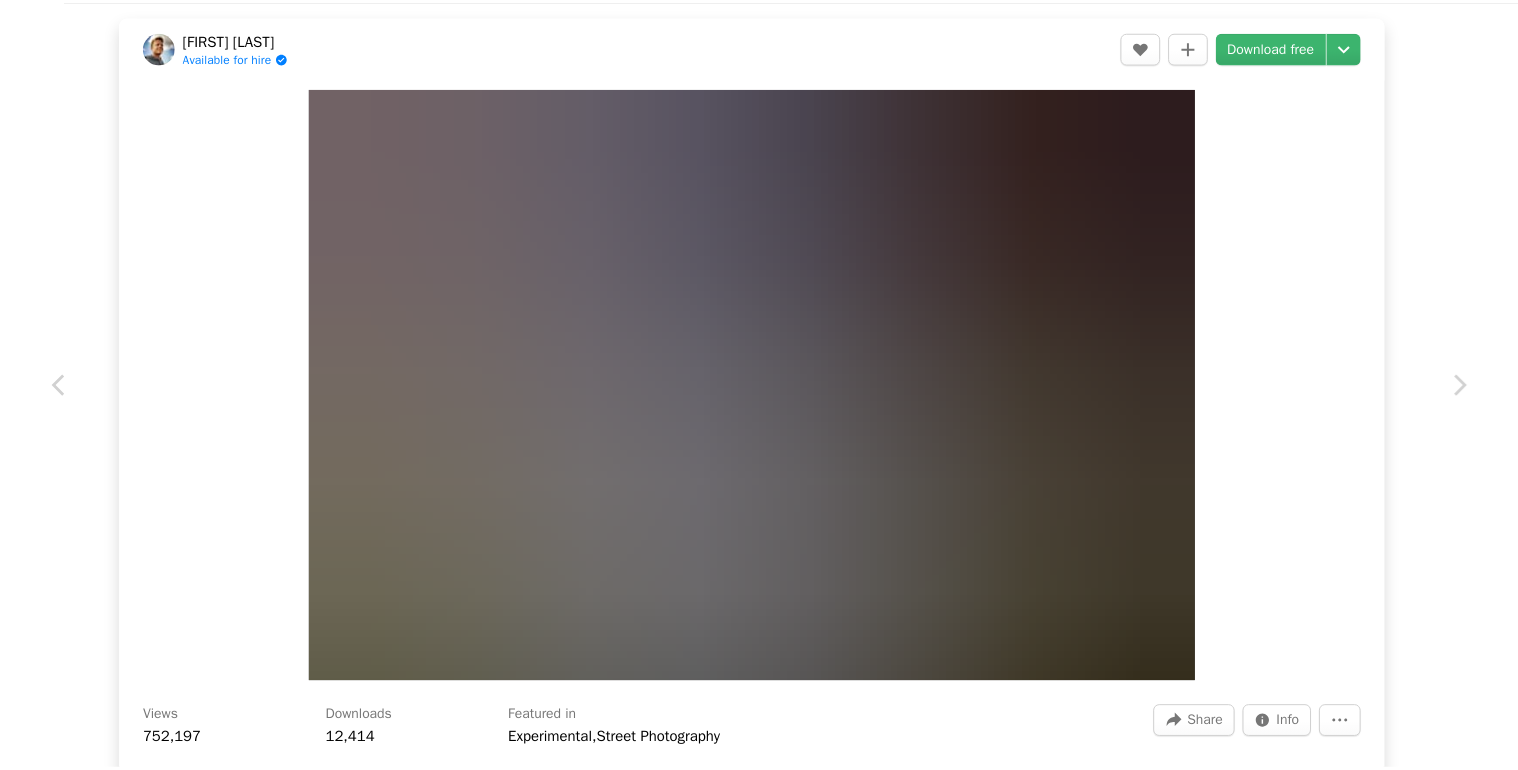 scroll, scrollTop: 0, scrollLeft: 0, axis: both 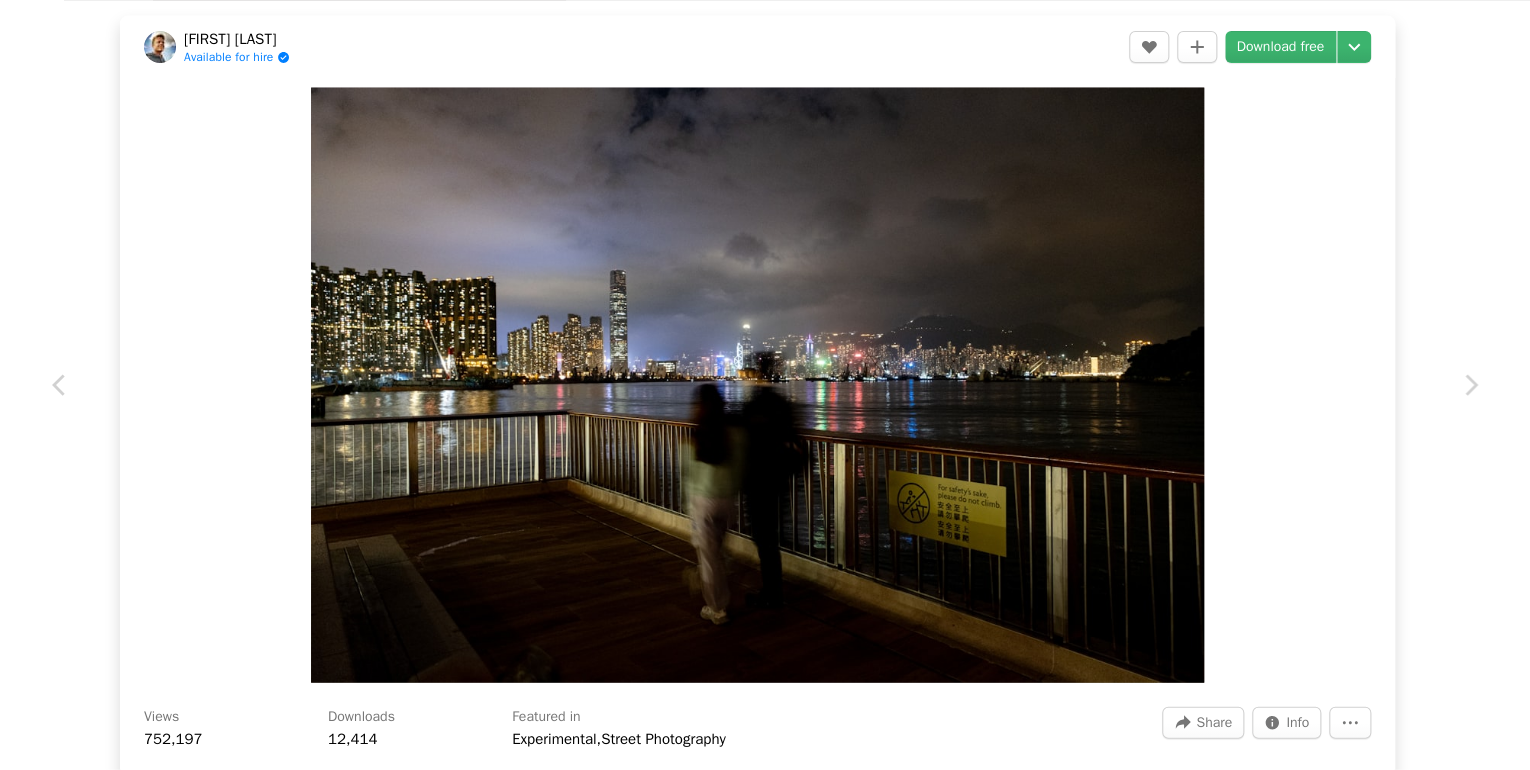 click on "An X shape Chevron left Chevron right [FIRST] [LAST] Available for hire A checkmark inside of a circle A heart A plus sign Download free Chevron down Zoom in Views 752,197 Downloads 12,414 Featured in Experimental , Street Photography A forward-right arrow Share Info icon Info More Actions A map marker [CITY] Calendar outlined Published on May 2, 2025 Camera FUJIFILM, X-T4 Safety Free to use under the Unsplash License city clouds romantic street photography skyline view lights experimental motion blur pier harbour human night scenery urban lighting office building cityscape path outdoors Free stock photos Browse premium related images on iStock | Save 20% with code UNSPLASH20 View more on iStock ↗ Related images A heart A plus sign [FIRST] [LAST] Arrow pointing down Plus sign for Unsplash+ A heart A plus sign Zetong Li For Unsplash+ A lock Download A heart A plus sign Kin Shing Lai Available for hire A checkmark inside of a circle Arrow pointing down Plus sign for Unsplash+ A heart A plus sign For" at bounding box center [765, 385] 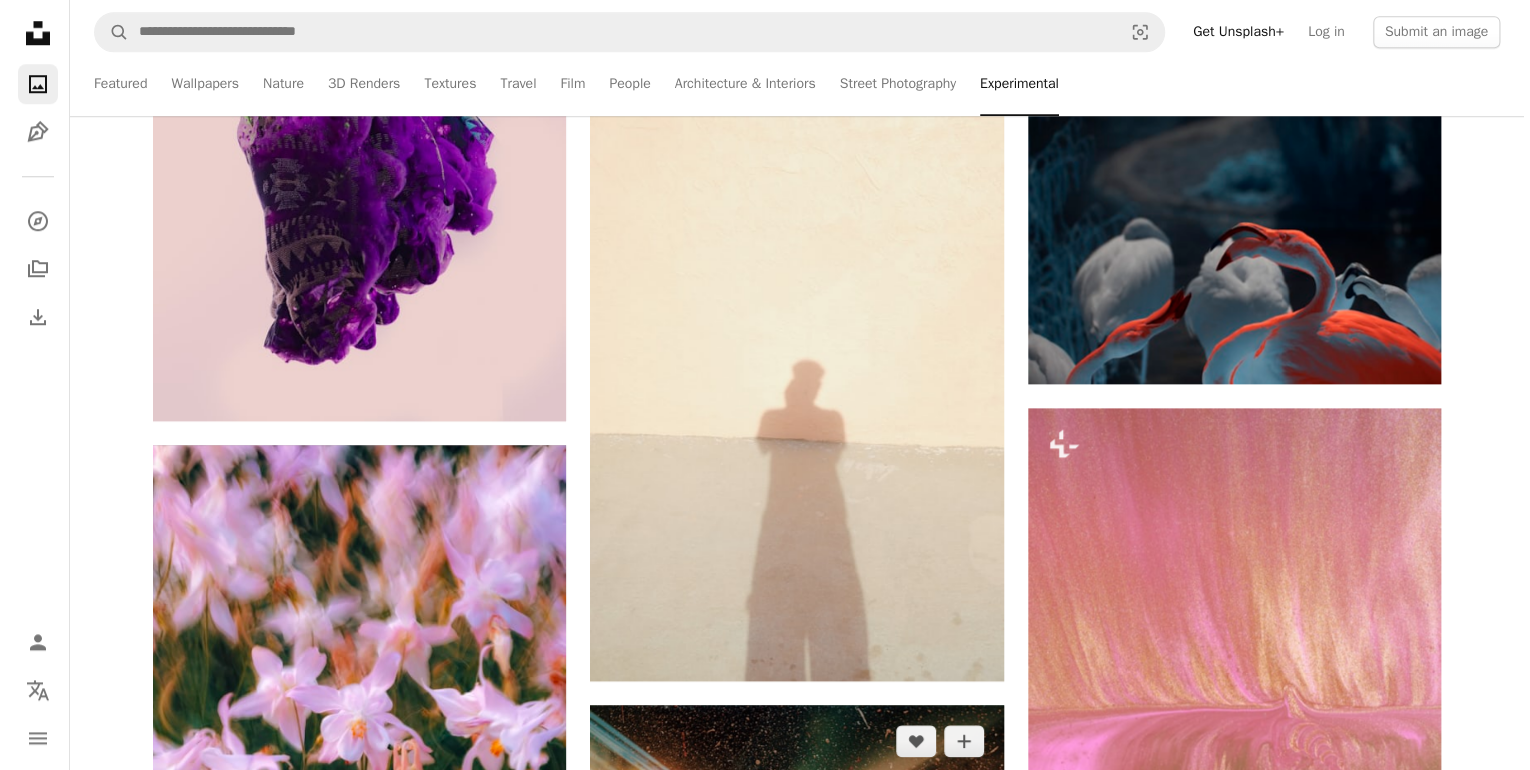 scroll, scrollTop: 12720, scrollLeft: 0, axis: vertical 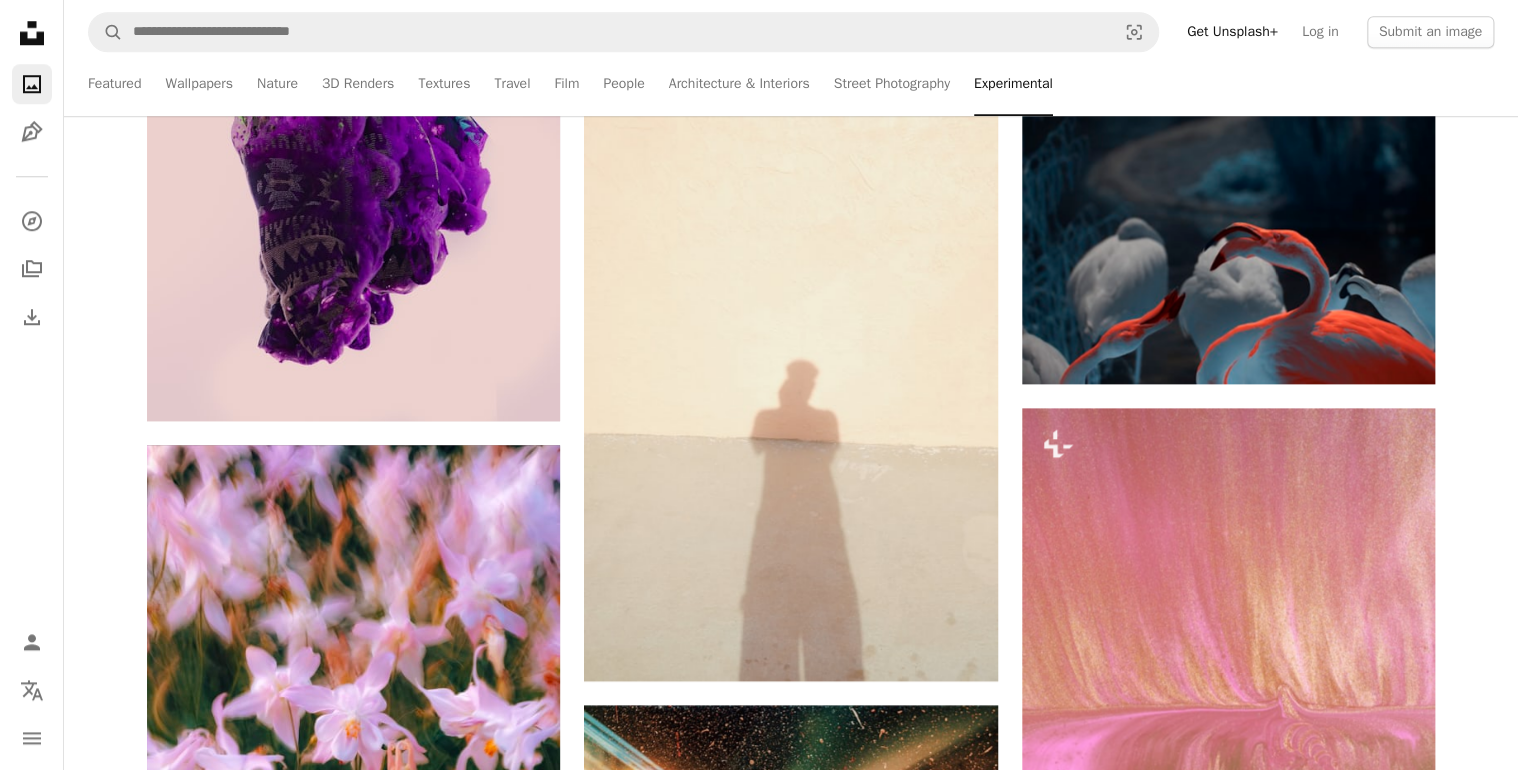 click at bounding box center [353, 2002] 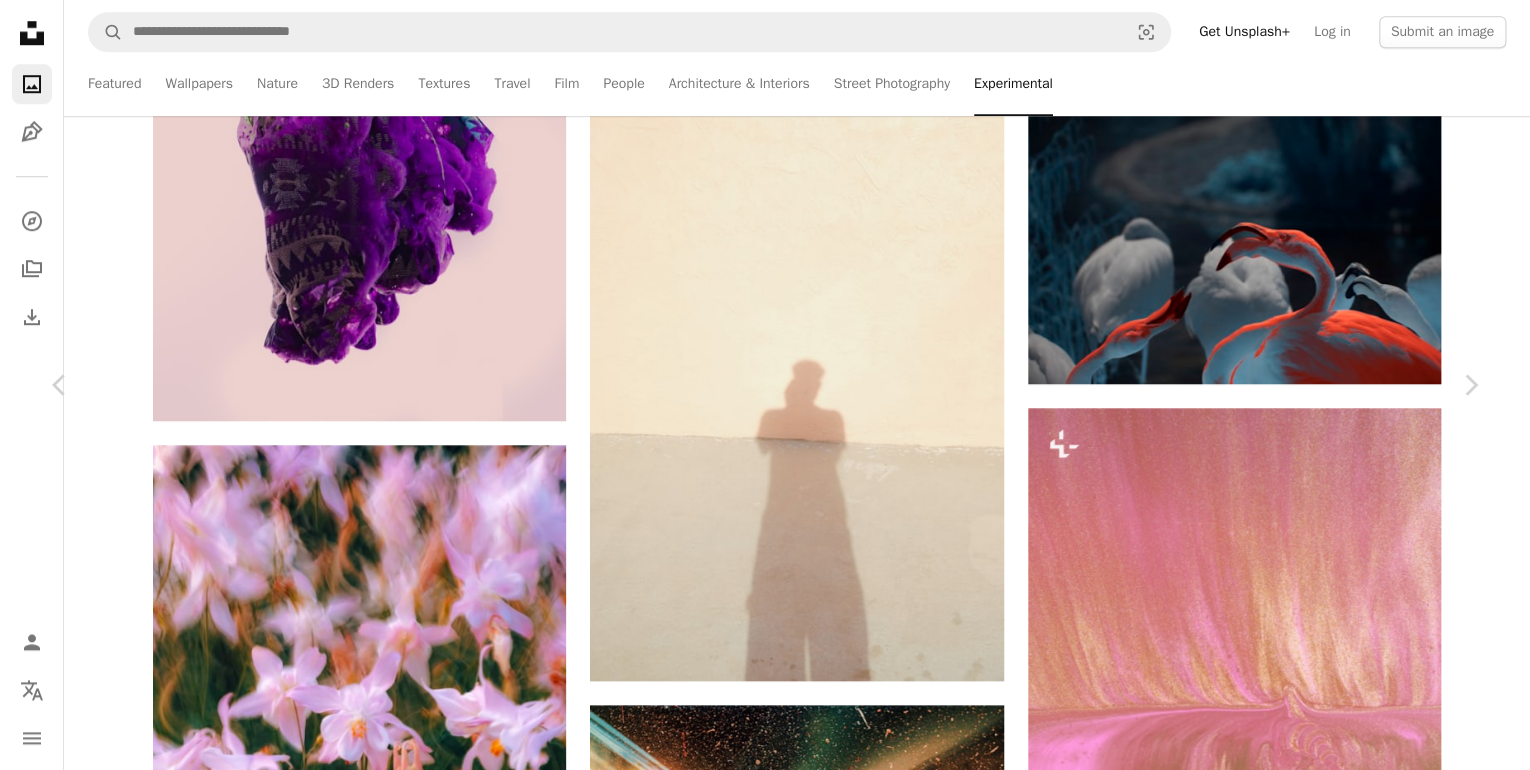 scroll, scrollTop: 560, scrollLeft: 0, axis: vertical 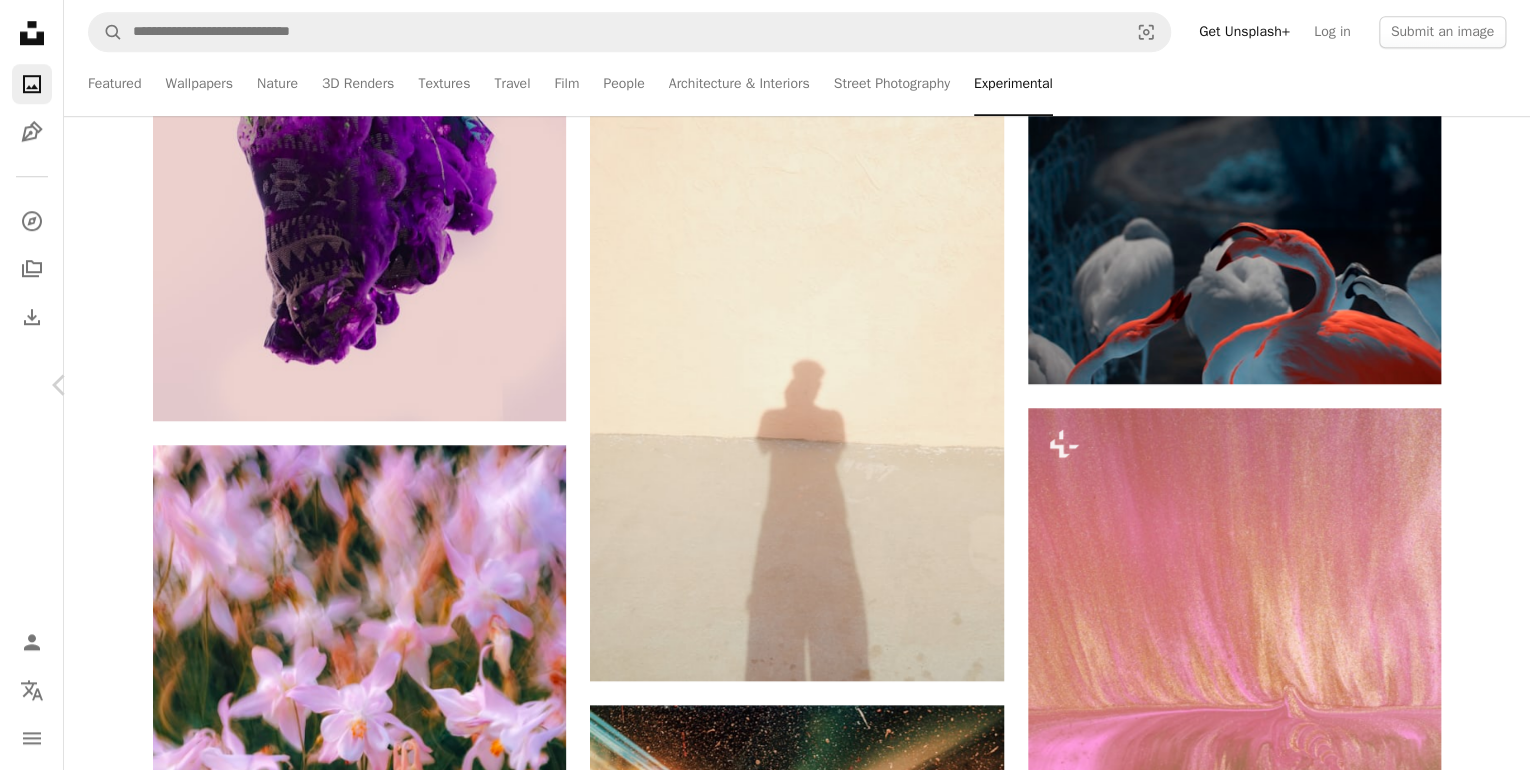 click on "Chevron right" at bounding box center (1470, 385) 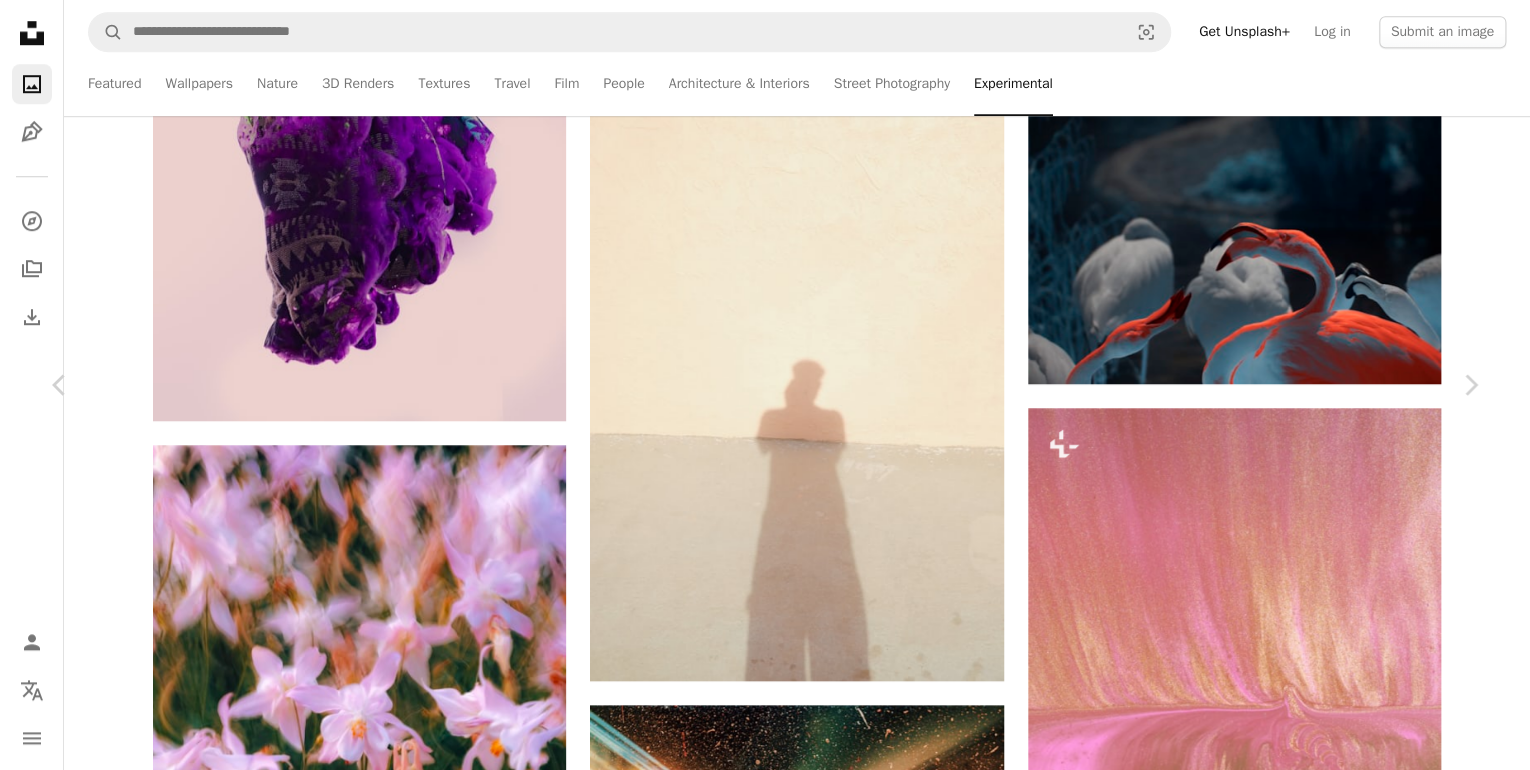 scroll, scrollTop: 0, scrollLeft: 0, axis: both 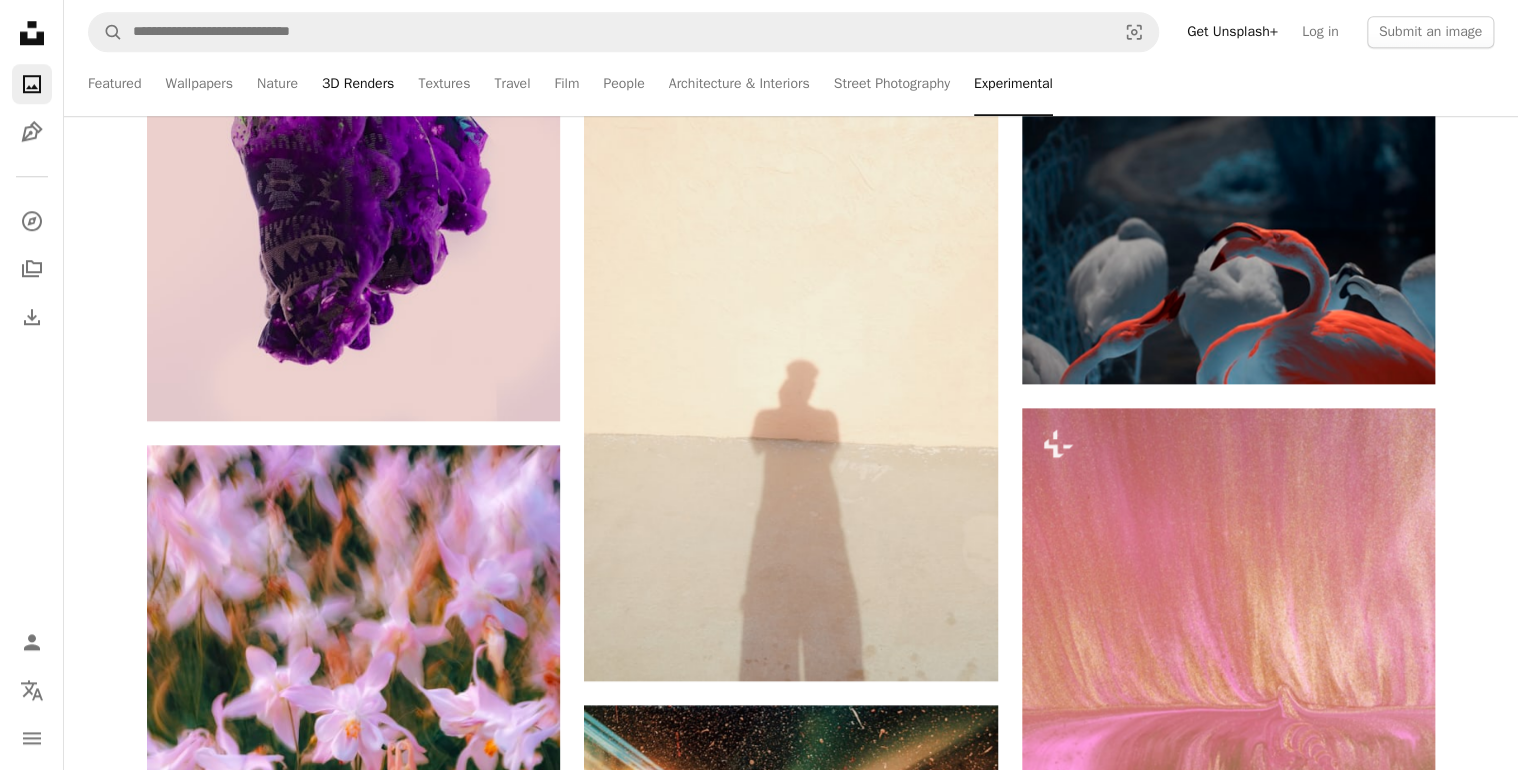 click on "3D Renders" at bounding box center [358, 84] 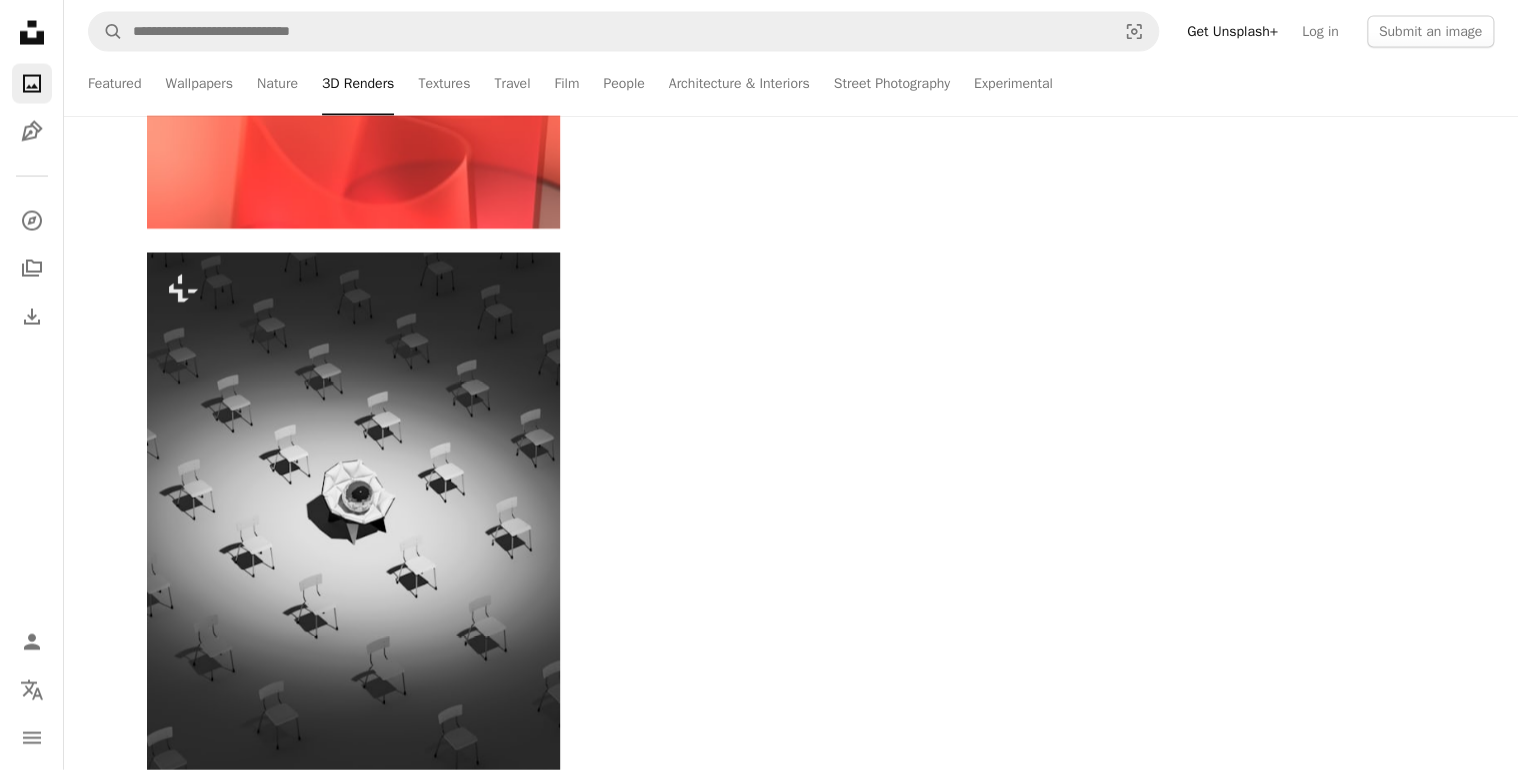 scroll, scrollTop: 2080, scrollLeft: 0, axis: vertical 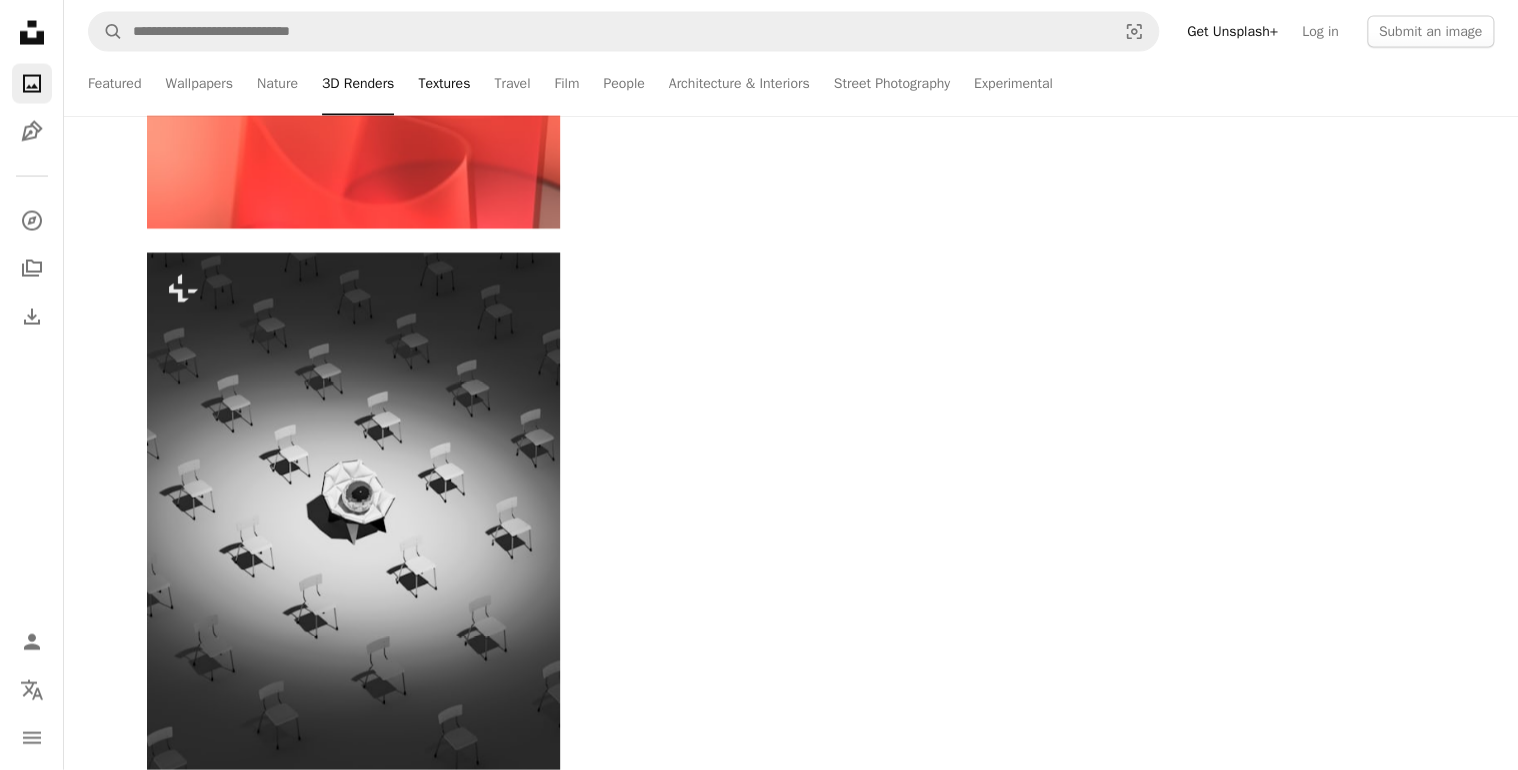 click on "Textures" at bounding box center (444, 84) 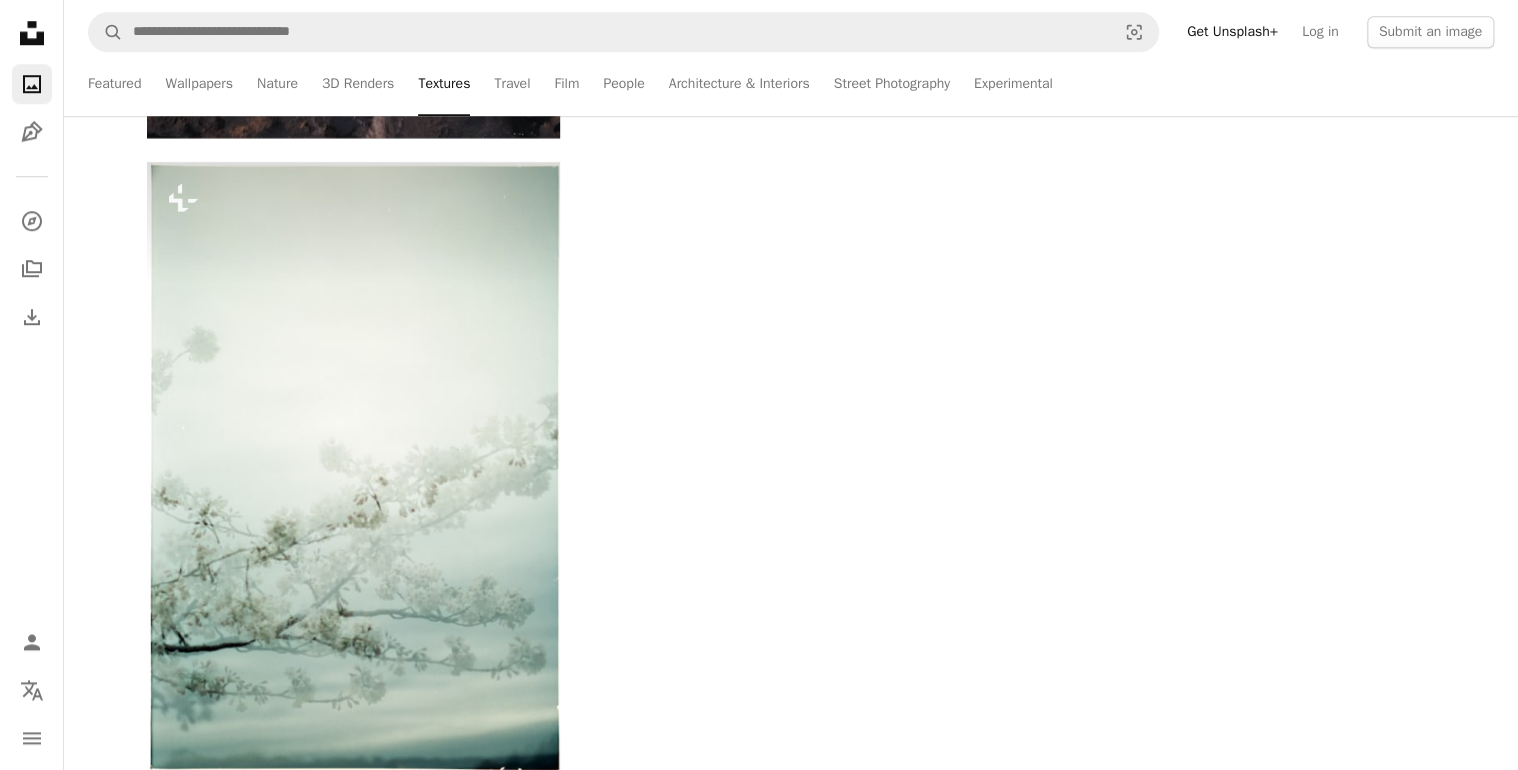 scroll, scrollTop: 4320, scrollLeft: 0, axis: vertical 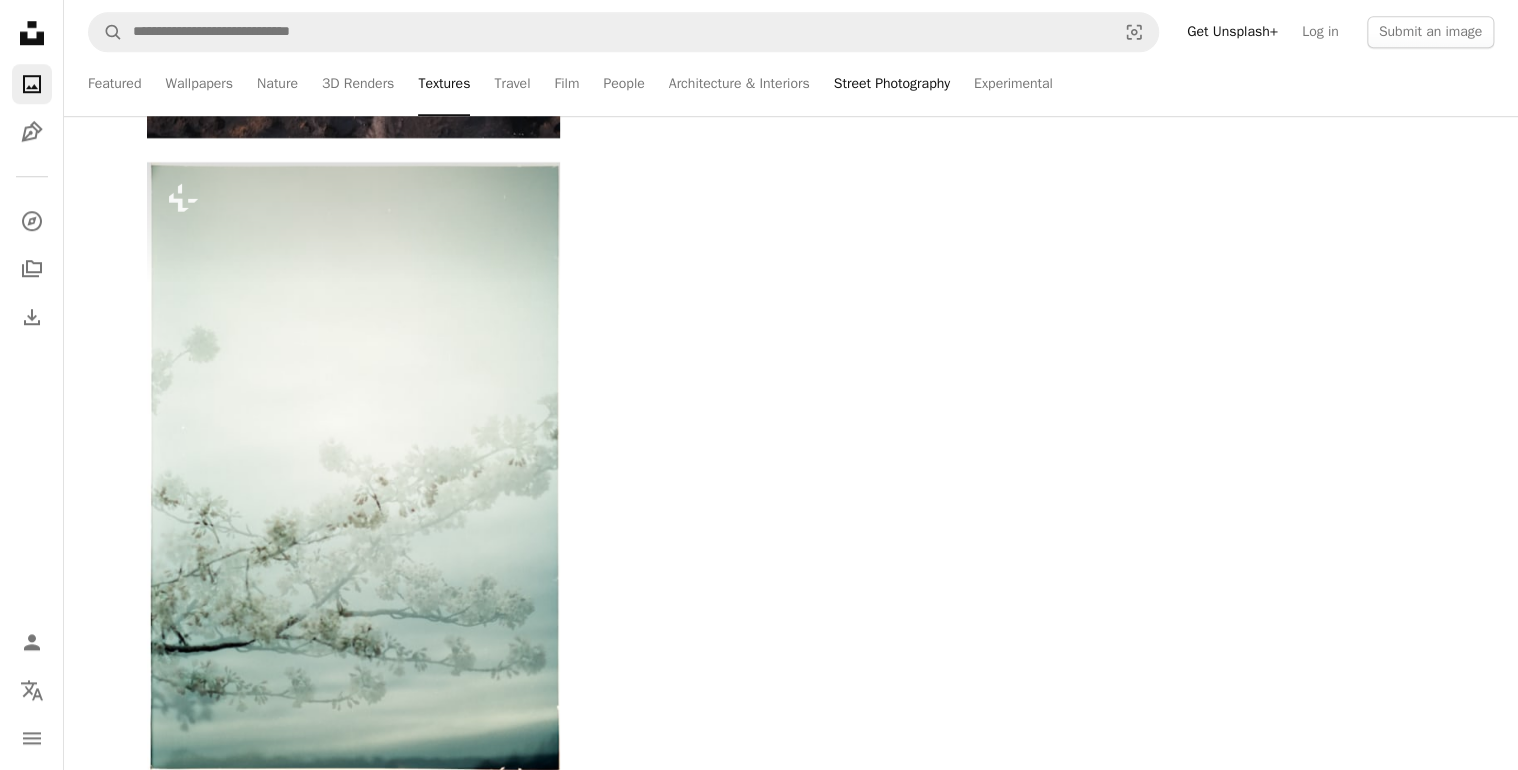 click on "Street Photography" at bounding box center (892, 84) 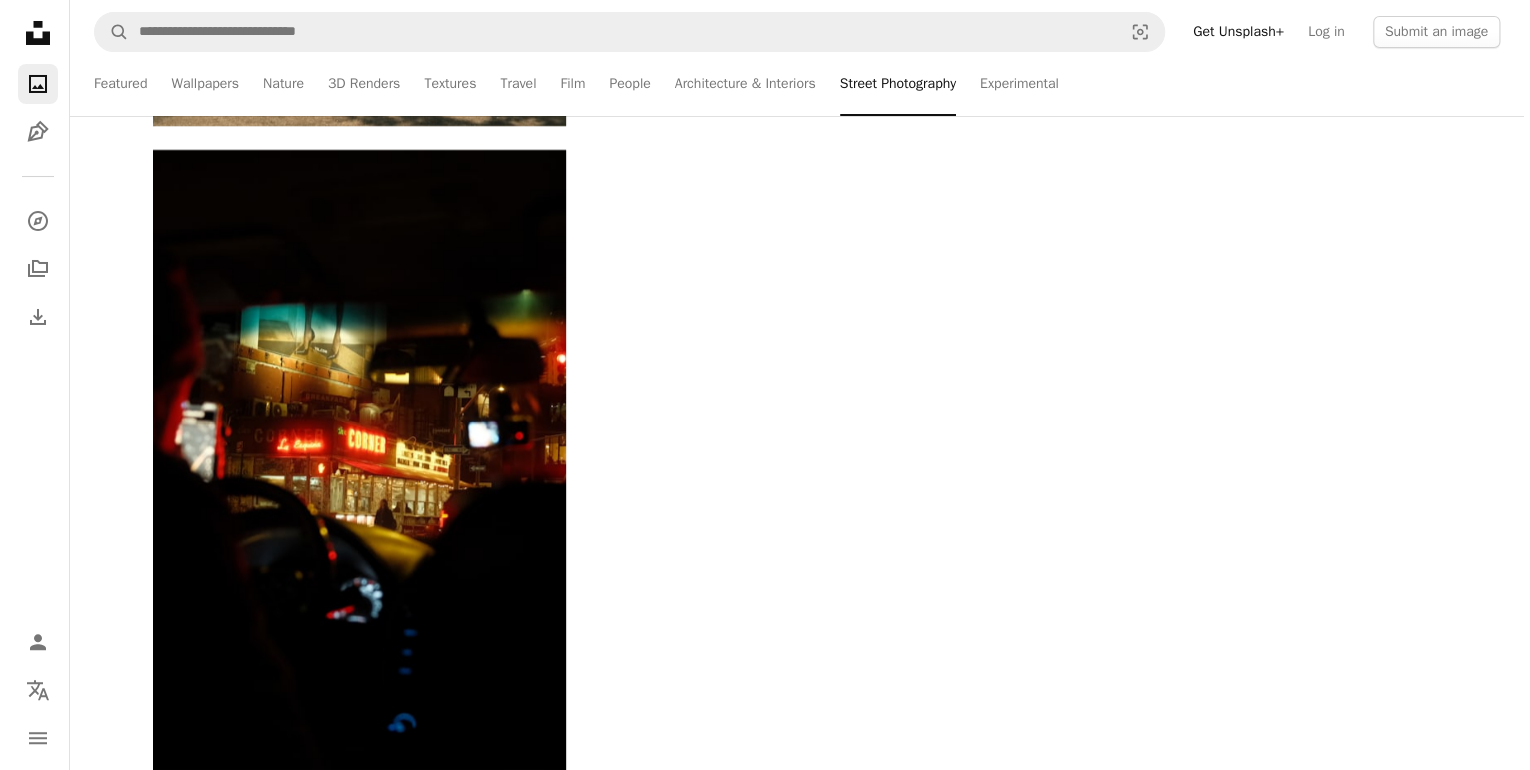 scroll, scrollTop: 0, scrollLeft: 0, axis: both 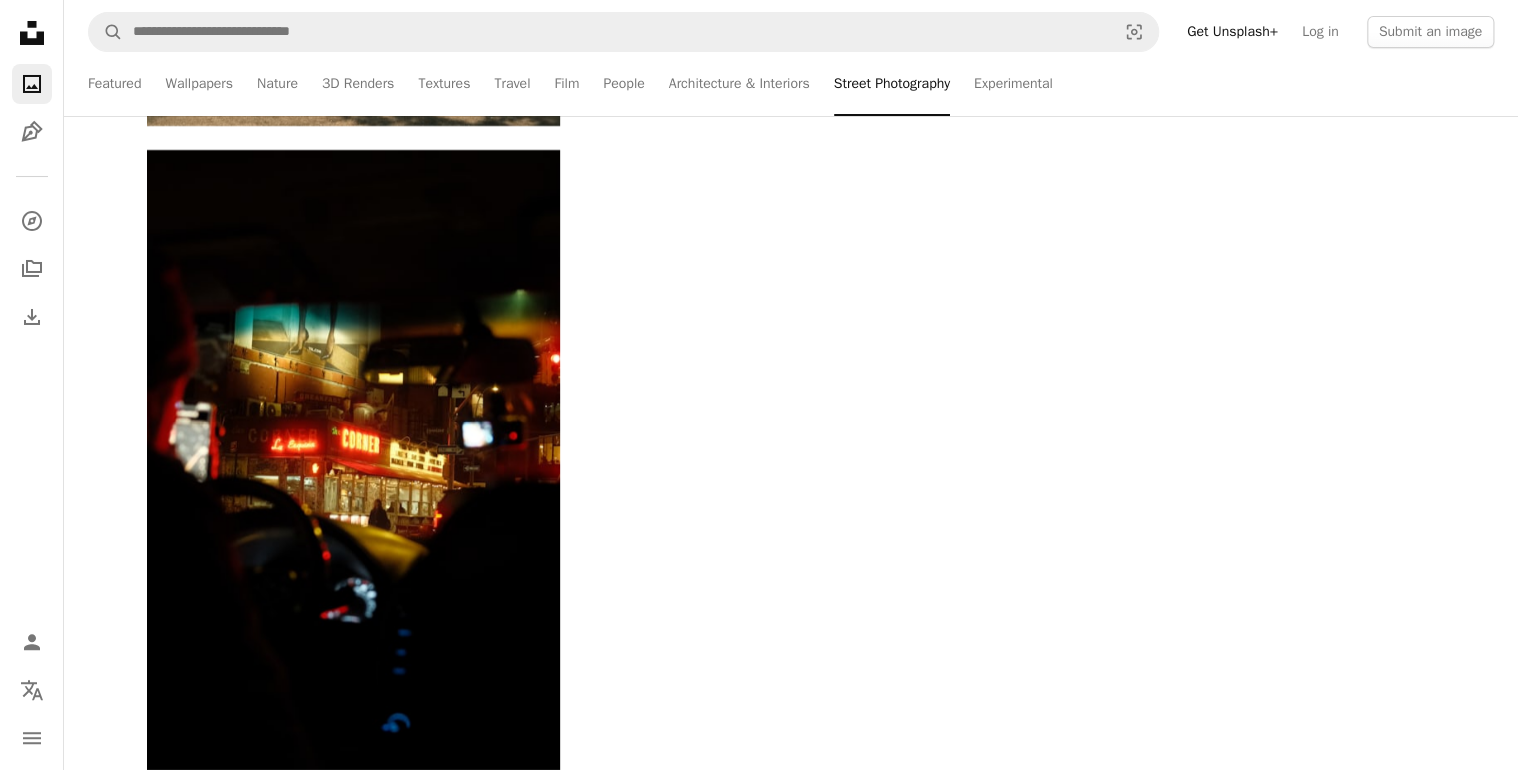 click on "Street Photography" at bounding box center [290, -3263] 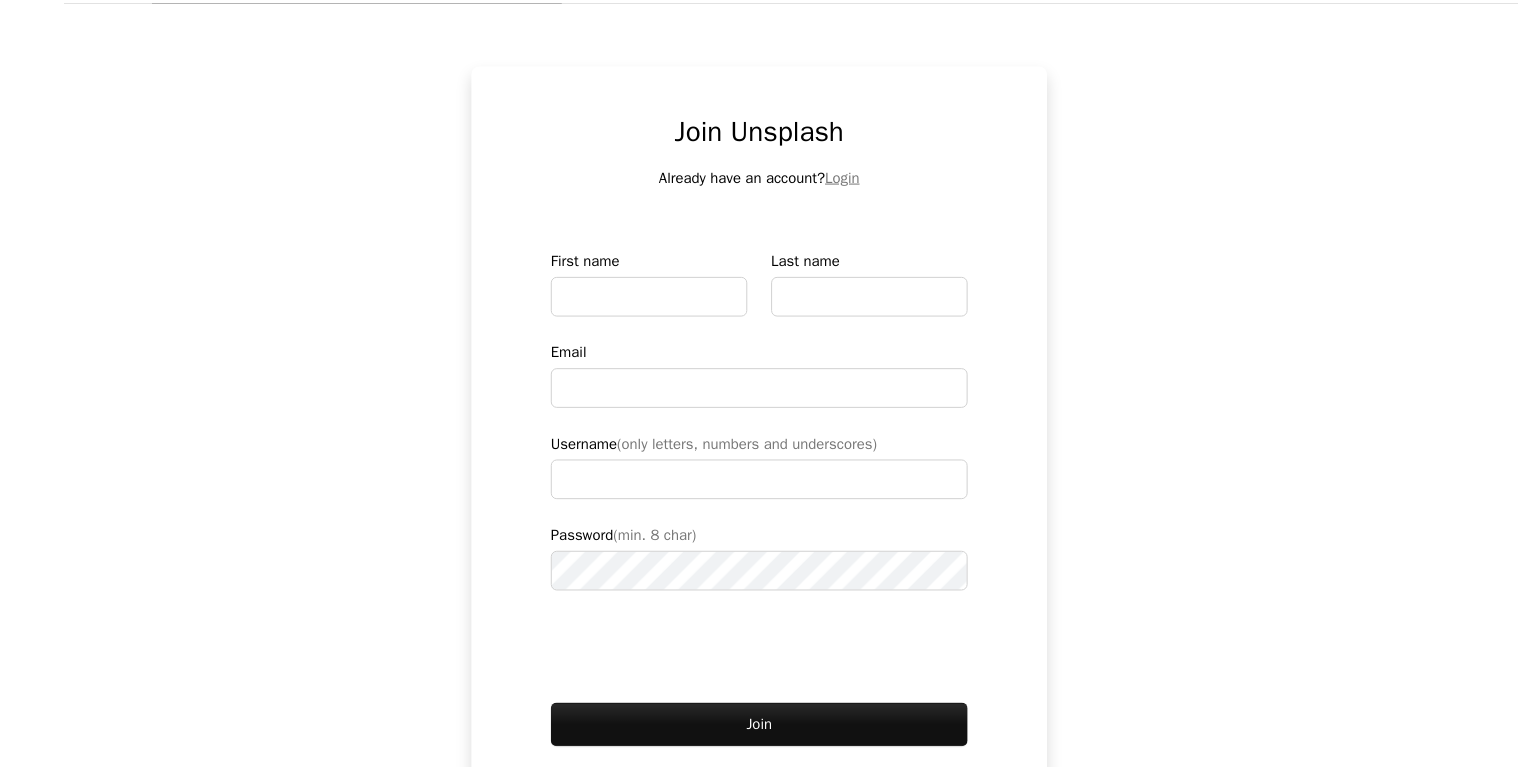 scroll, scrollTop: 0, scrollLeft: 0, axis: both 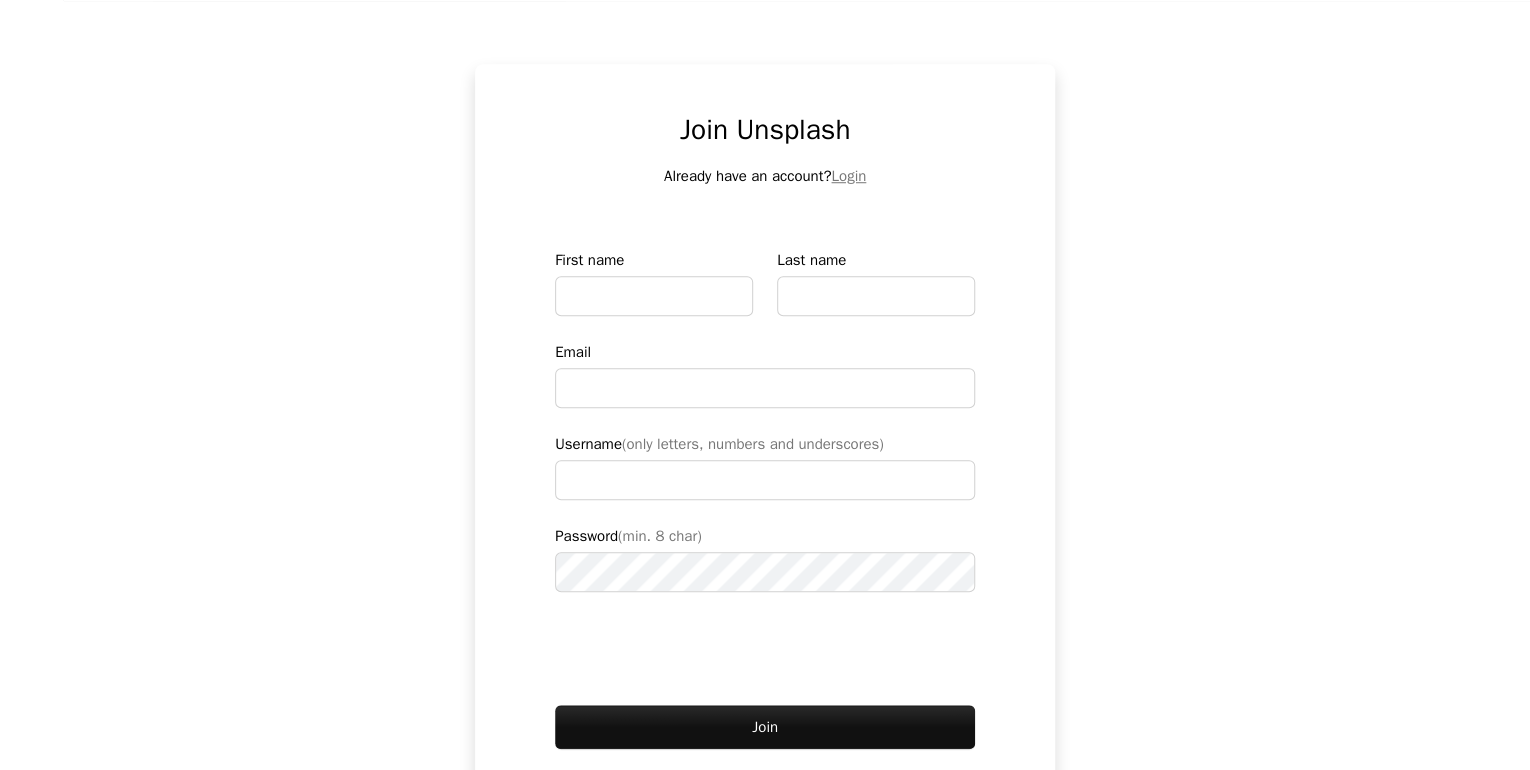 click on "An X shape Join Unsplash Already have an account?  Login First name Last name Email Username  (only letters, numbers and underscores) Password  (min. 8 char) Join By joining, you agree to the  Terms  and  Privacy Policy ." at bounding box center [765, 385] 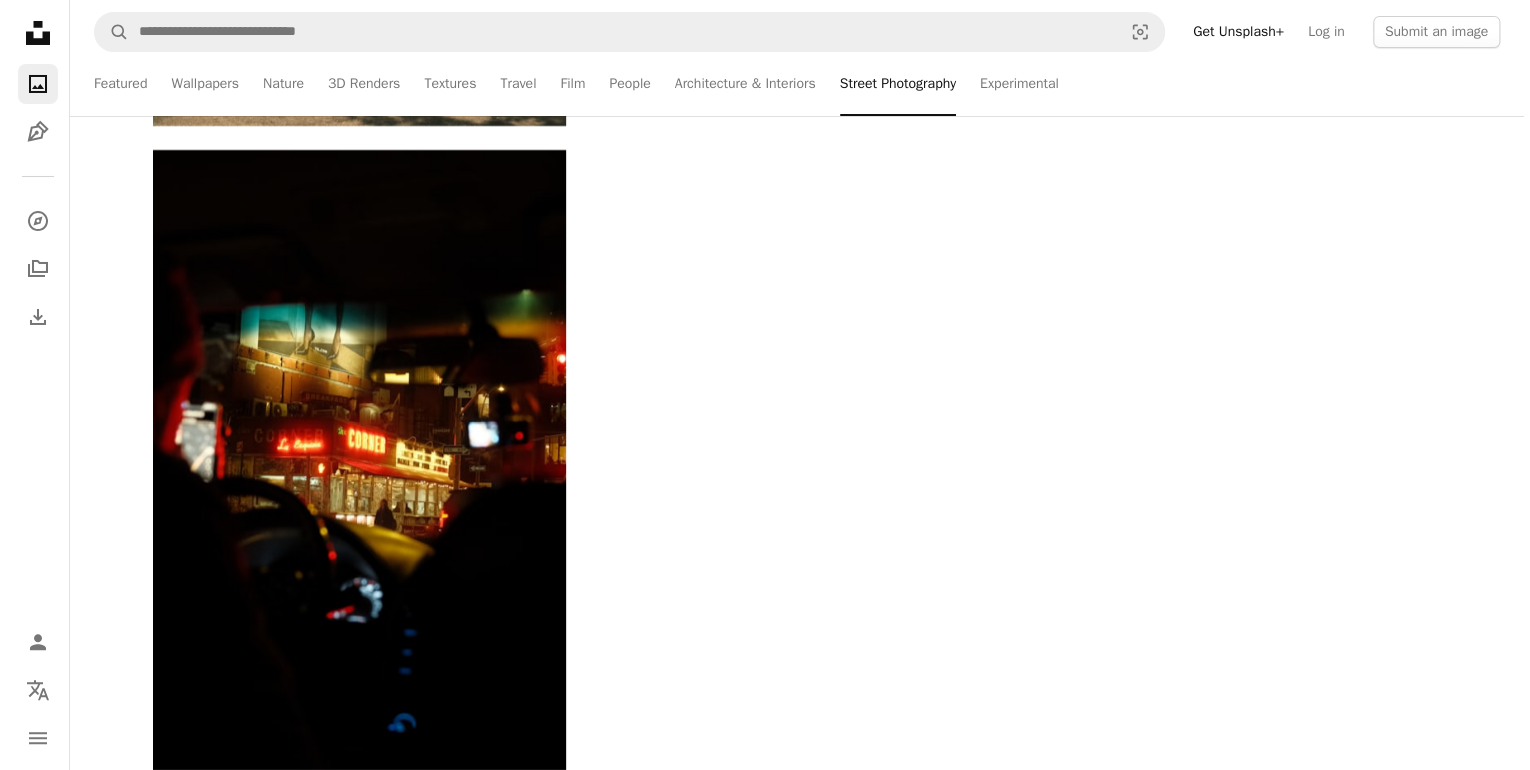 scroll, scrollTop: 960, scrollLeft: 0, axis: vertical 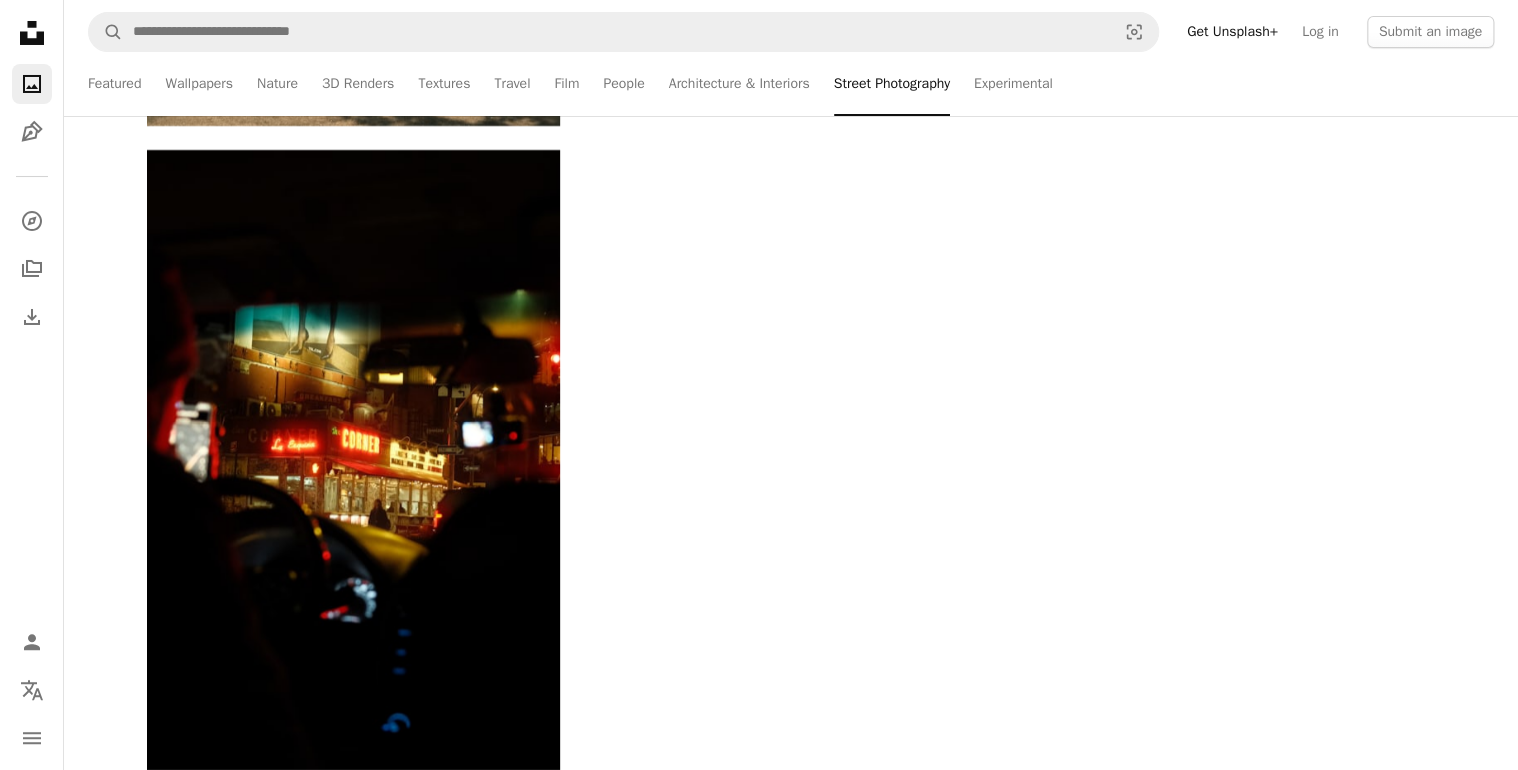 click at bounding box center (353, -1886) 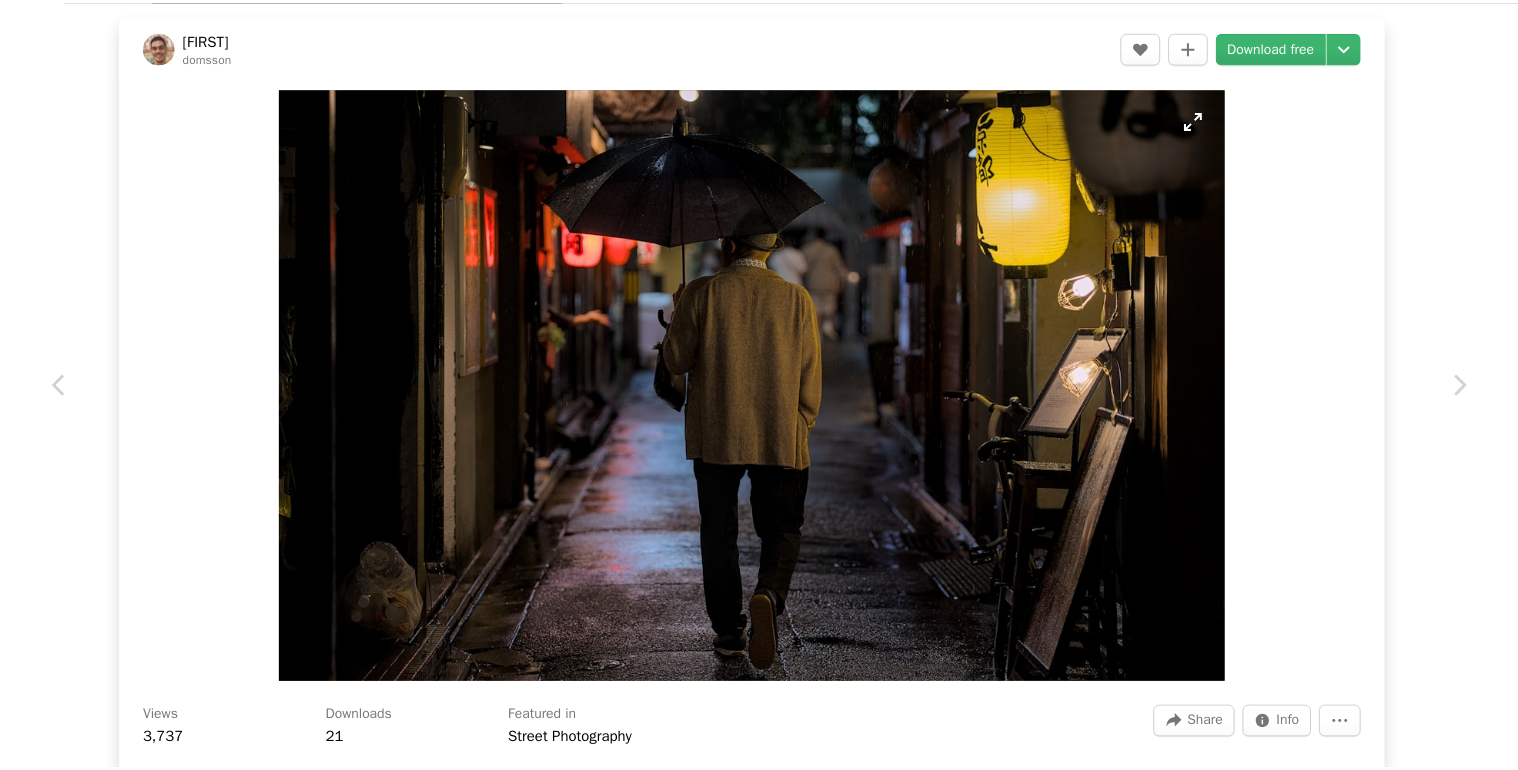 scroll, scrollTop: 0, scrollLeft: 0, axis: both 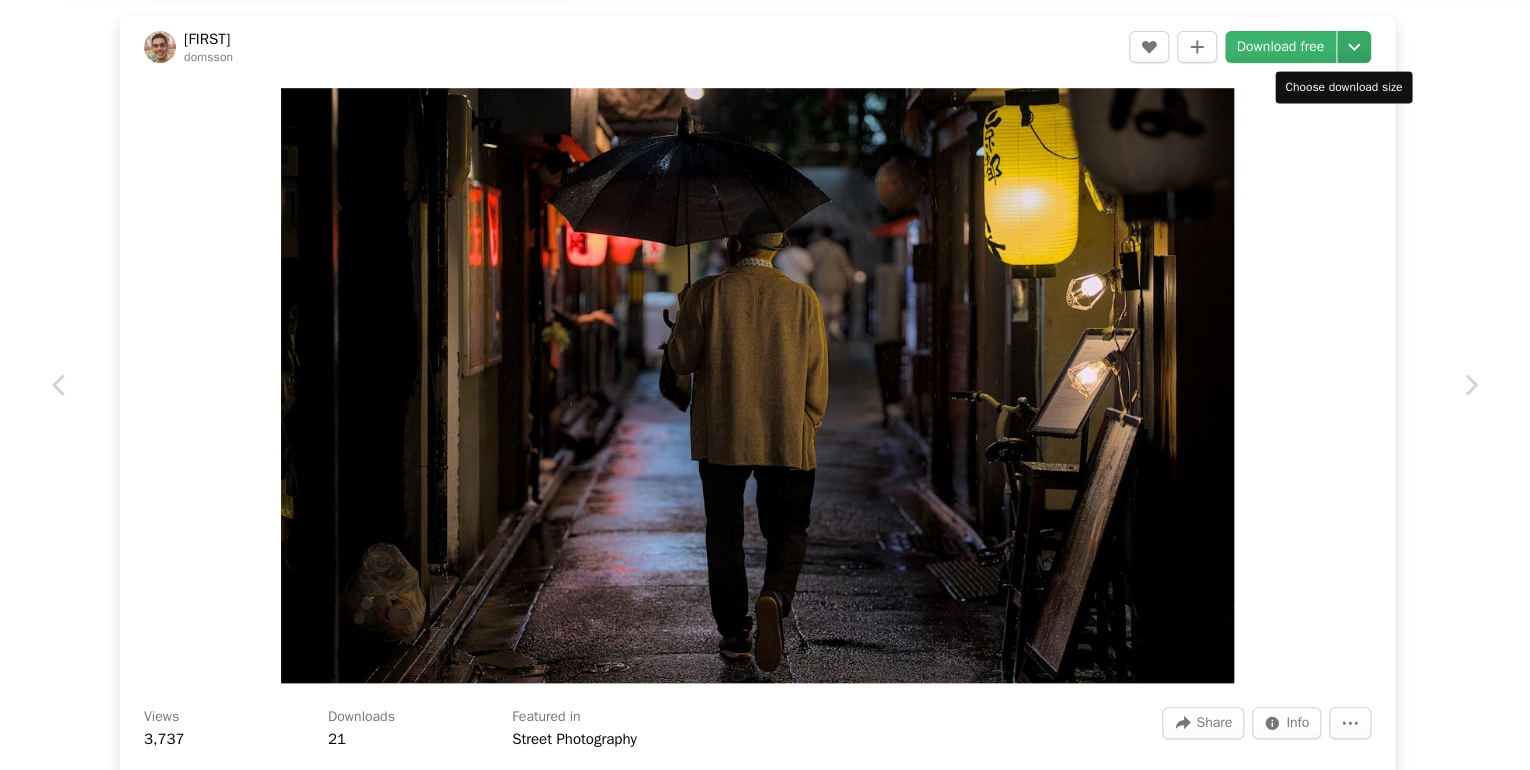 click on "Chevron down" 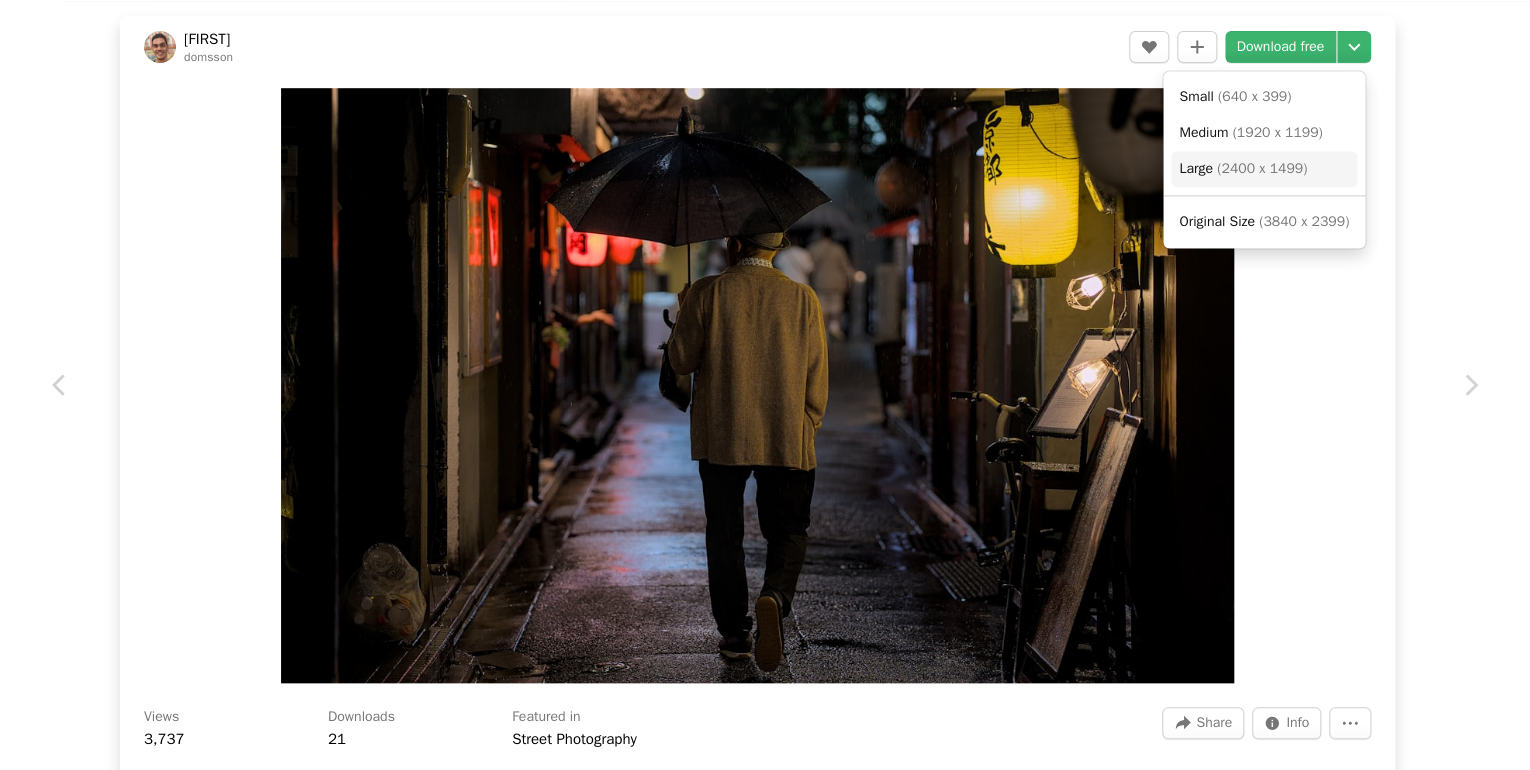 click on "( 2400 x 1499 )" at bounding box center (1262, 168) 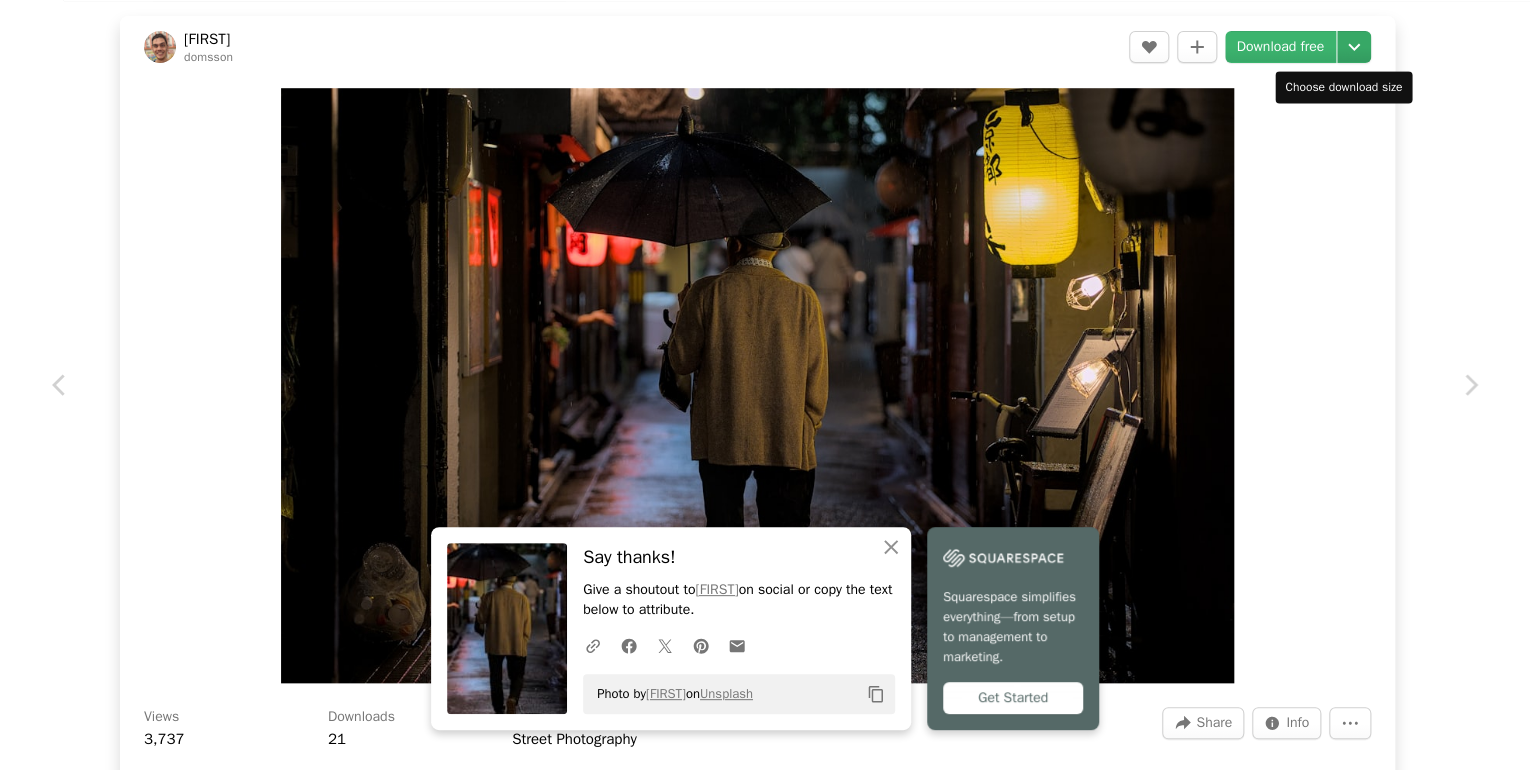click on "Chevron down" 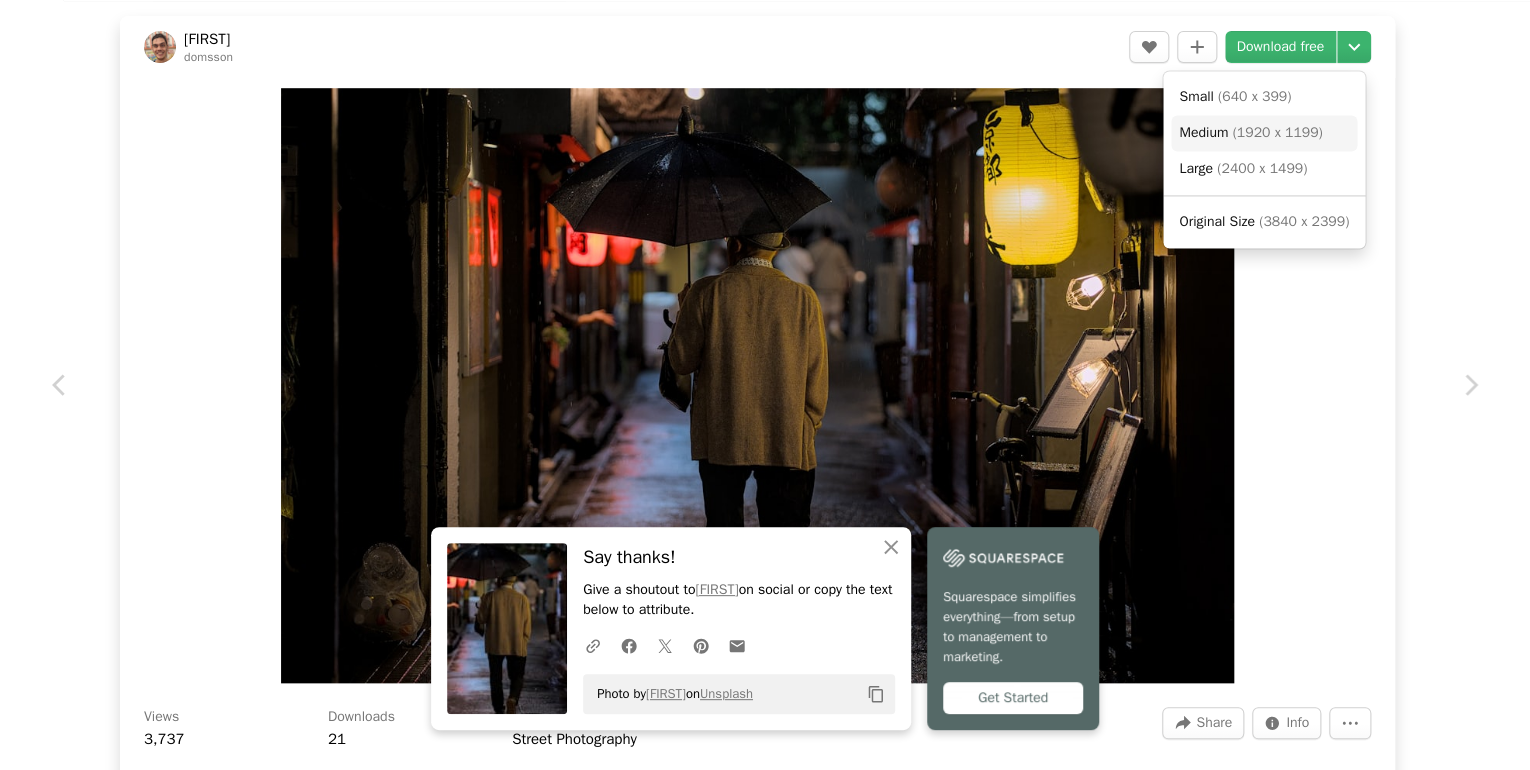 click on "( 1920 x 1199 )" at bounding box center [1277, 132] 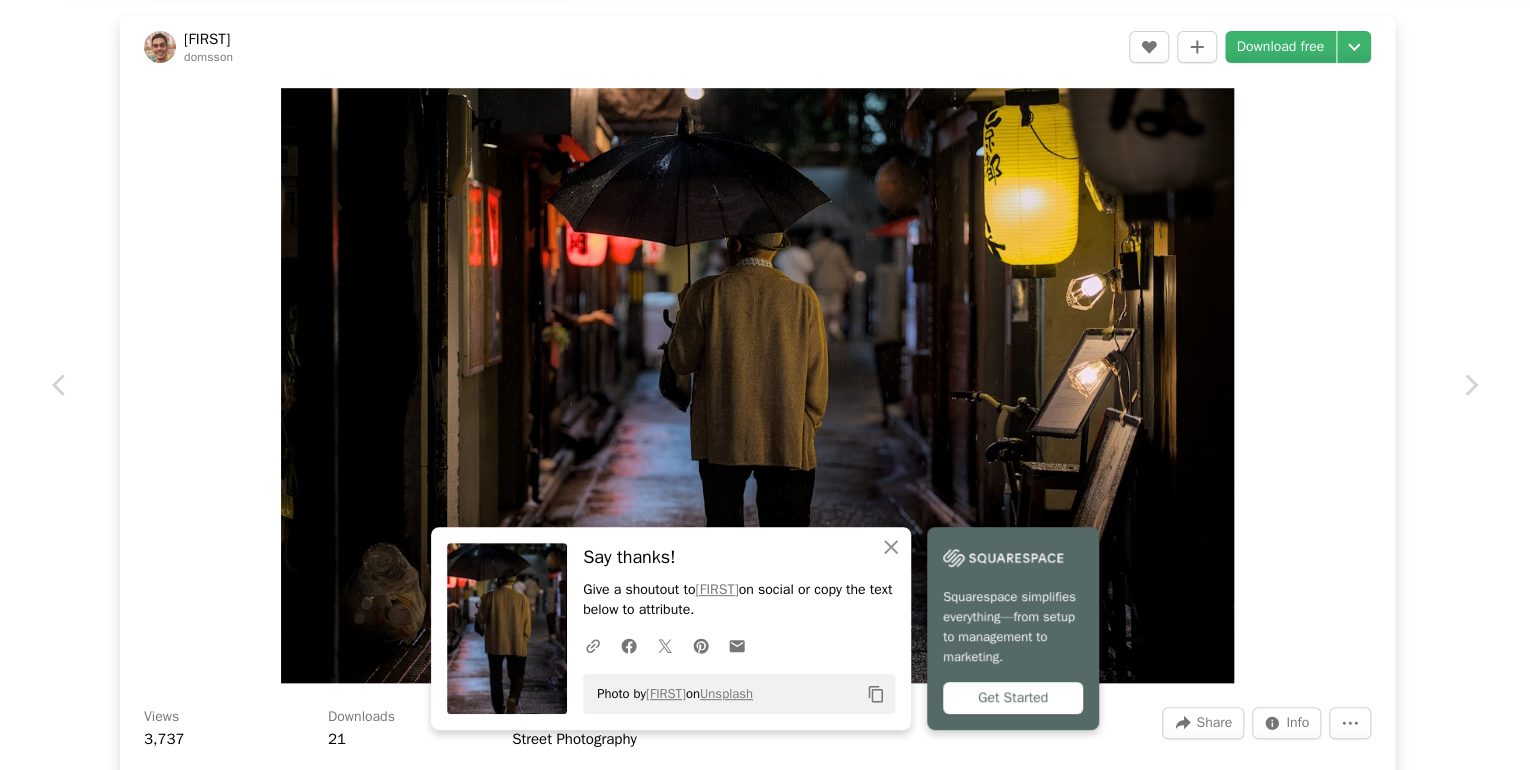 click on "An X shape Chevron left Chevron right An X shape Close Say thanks! Give a shoutout to [FIRST] on social or copy the text below to attribute. A URL sharing icon (chains) Facebook icon X (formerly Twitter) icon Pinterest icon An envelope Photo by [FIRST] on Unsplash
Copy content Squarespace simplifies everything—from setup to management to marketing. Get Started [FIRST] [LAST] A heart A plus sign Download free Chevron down Zoom in Views 3,737 Downloads 21 Featured in Street Photography A forward-right arrow Share Info icon Info More Actions A well-dressed older man with an umbrella is walking down a vibrant Kyoto alley at night. [DATE] A map marker [CITY], [COUNTRY] Calendar outlined Published 2 days ago Camera Panasonic, DC-S5M2 Safety Free to use under the Unsplash License city man japan dark rain night street urban kyoto street photography umbrella lantern alley human road face boy male child walking Free pictures Browse premium related images on iStock | Save 20% with code UNSPLASH20 ↗" at bounding box center (765, 385) 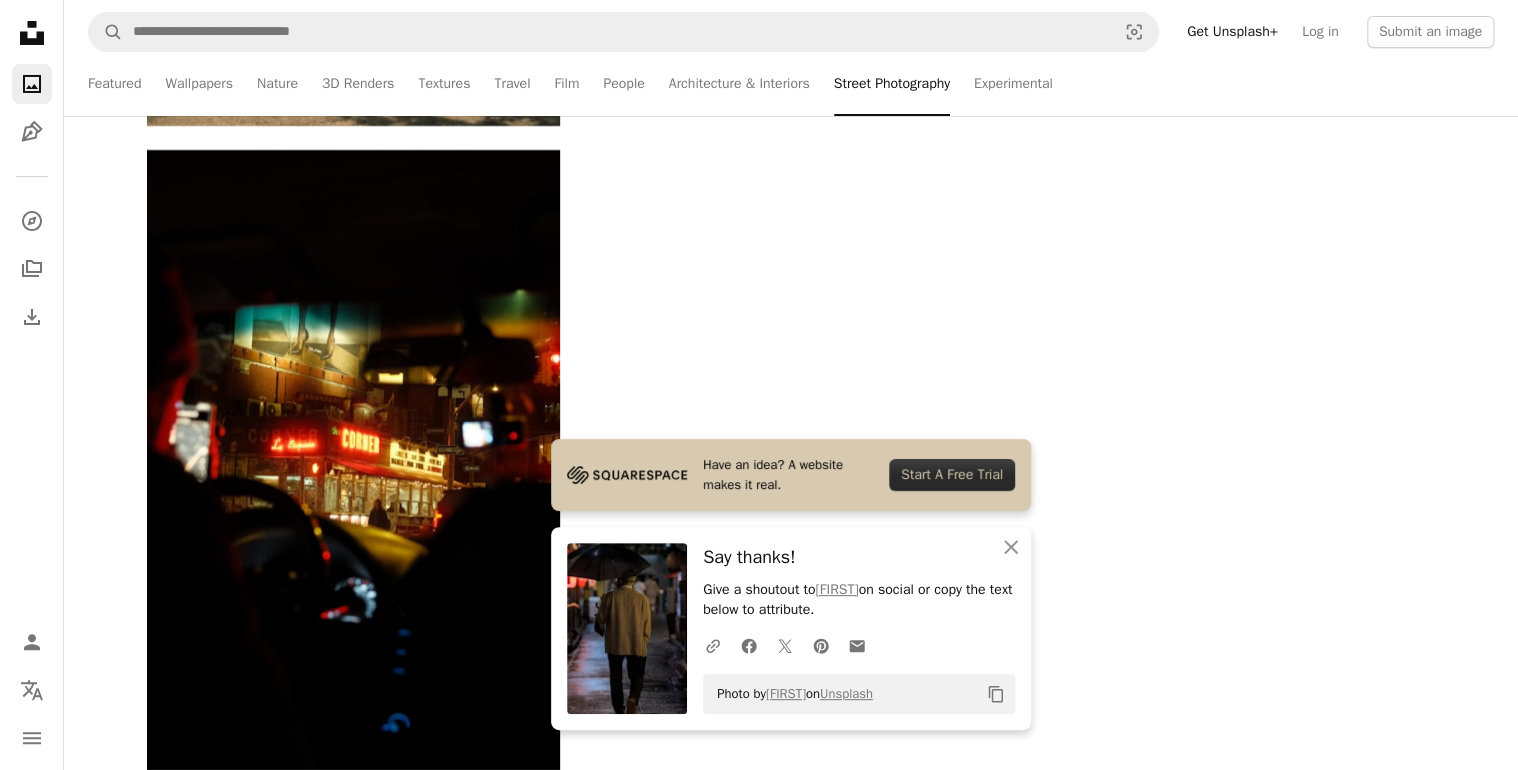 scroll, scrollTop: 0, scrollLeft: 0, axis: both 